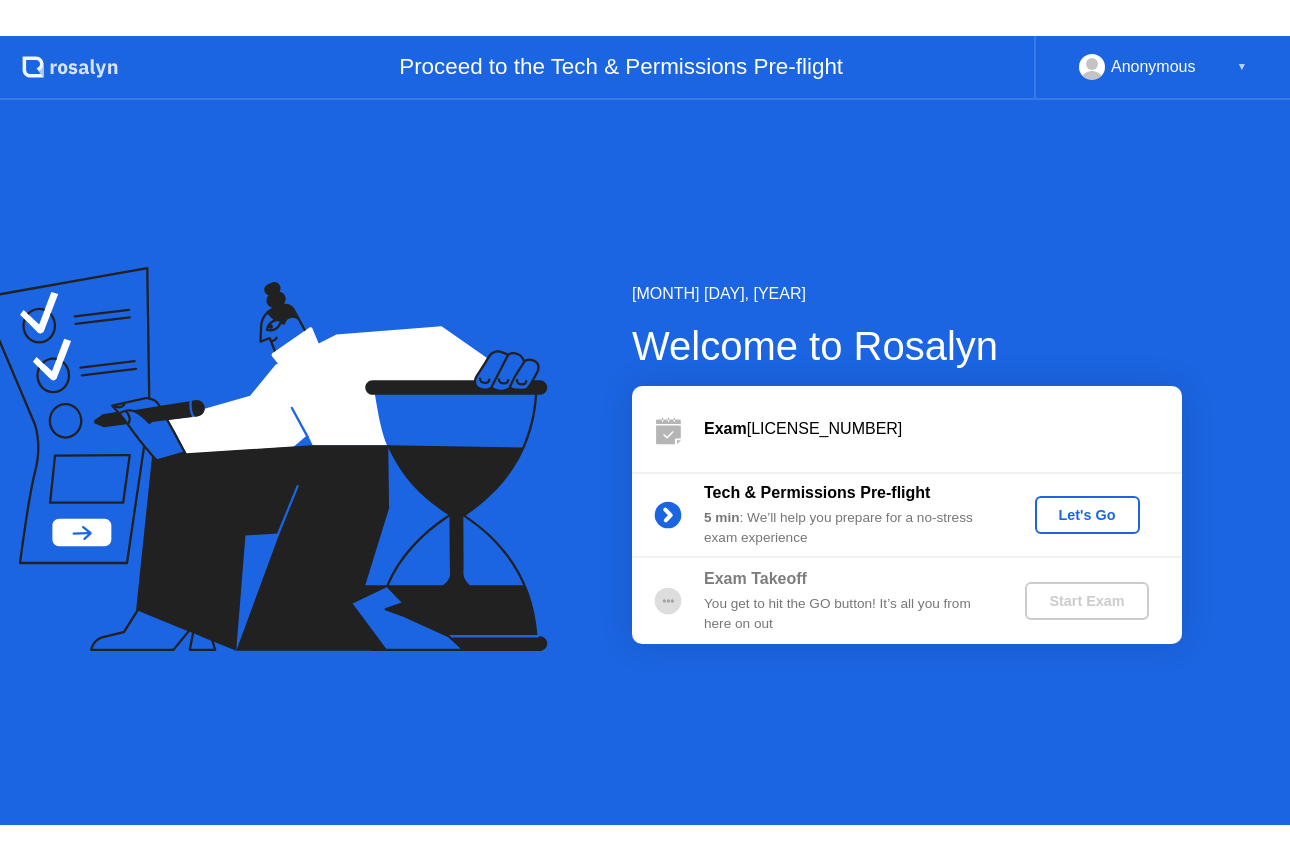 scroll, scrollTop: 0, scrollLeft: 0, axis: both 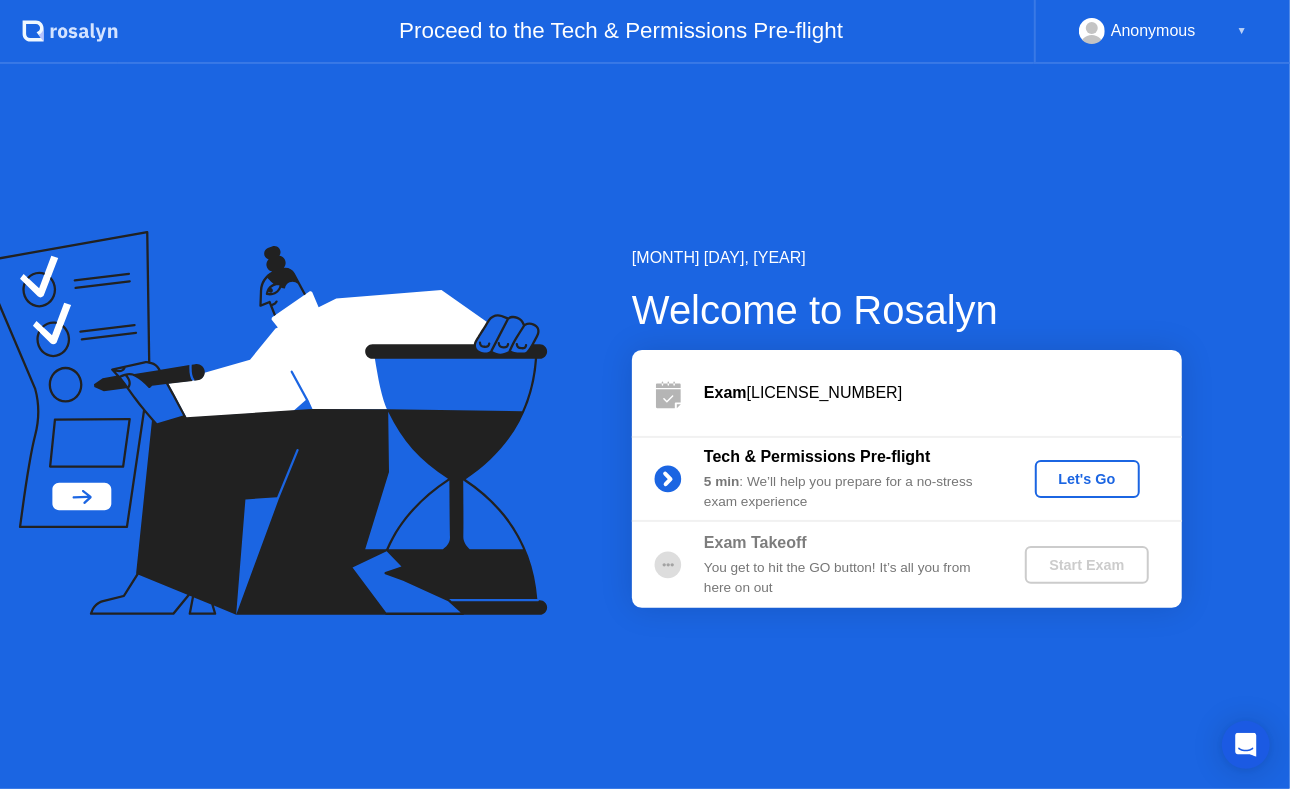 click on "Let's Go" 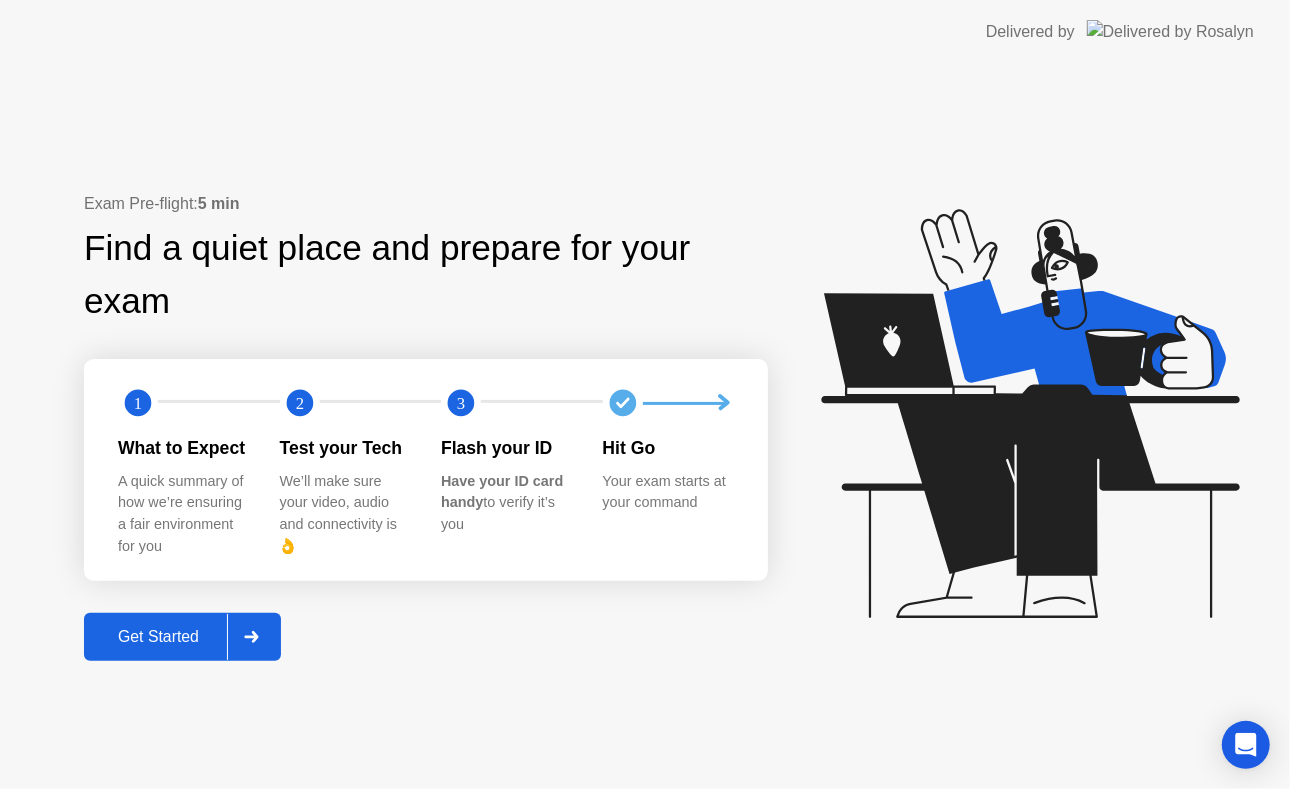 click on "Get Started" 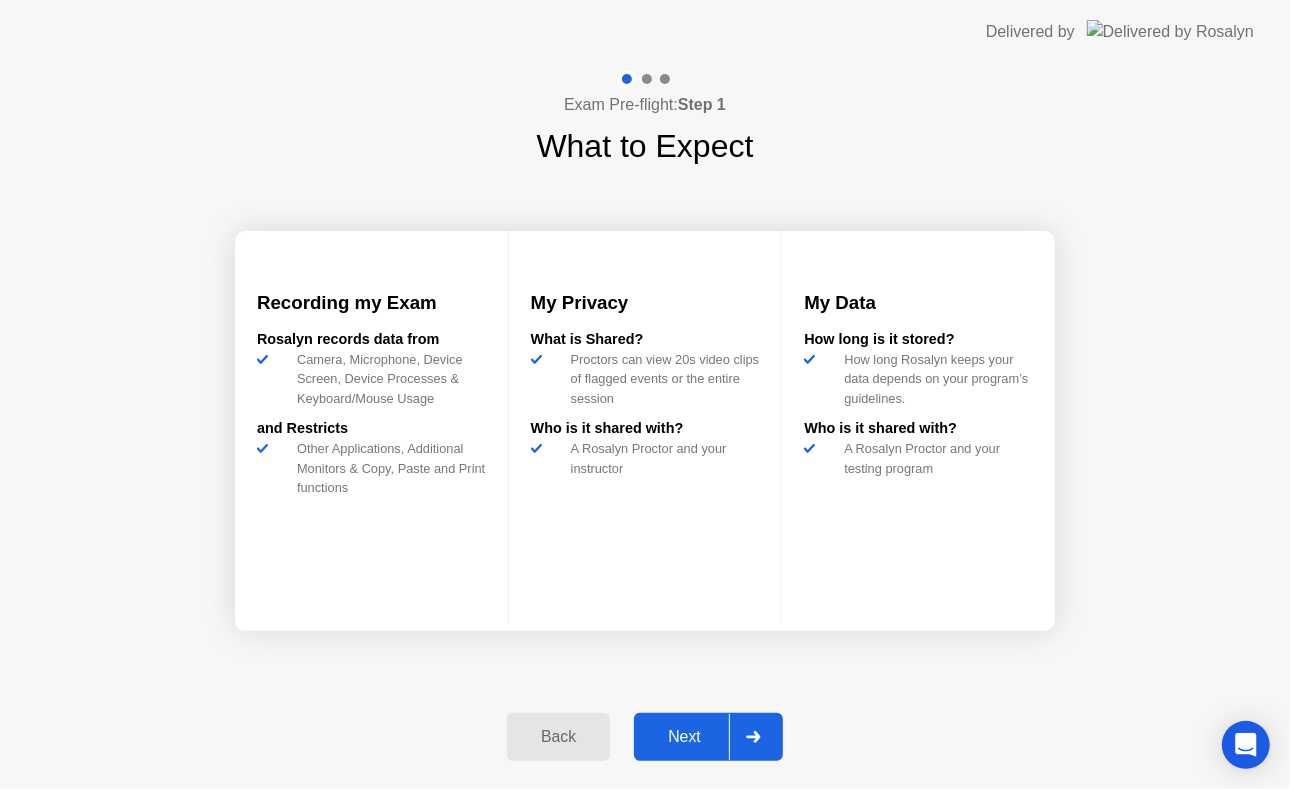 click on "Next" 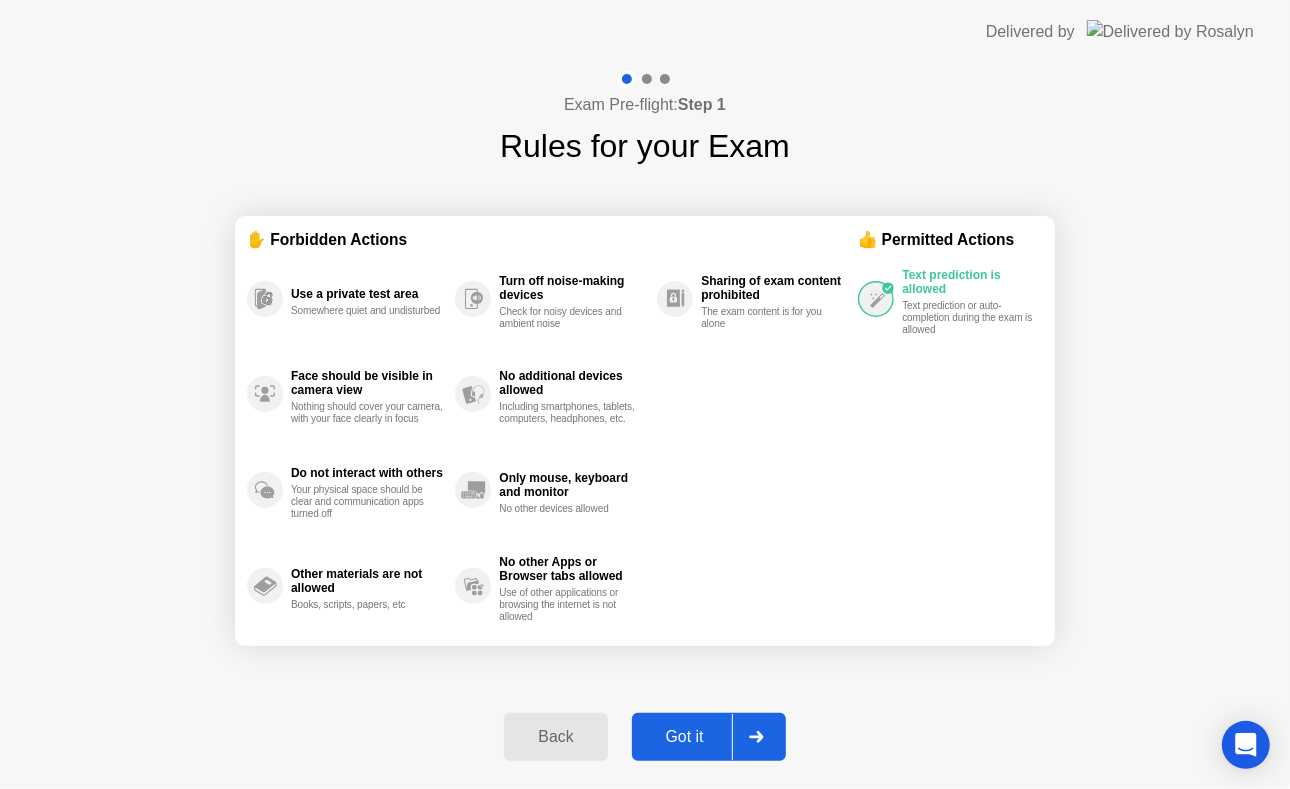 click on "Got it" 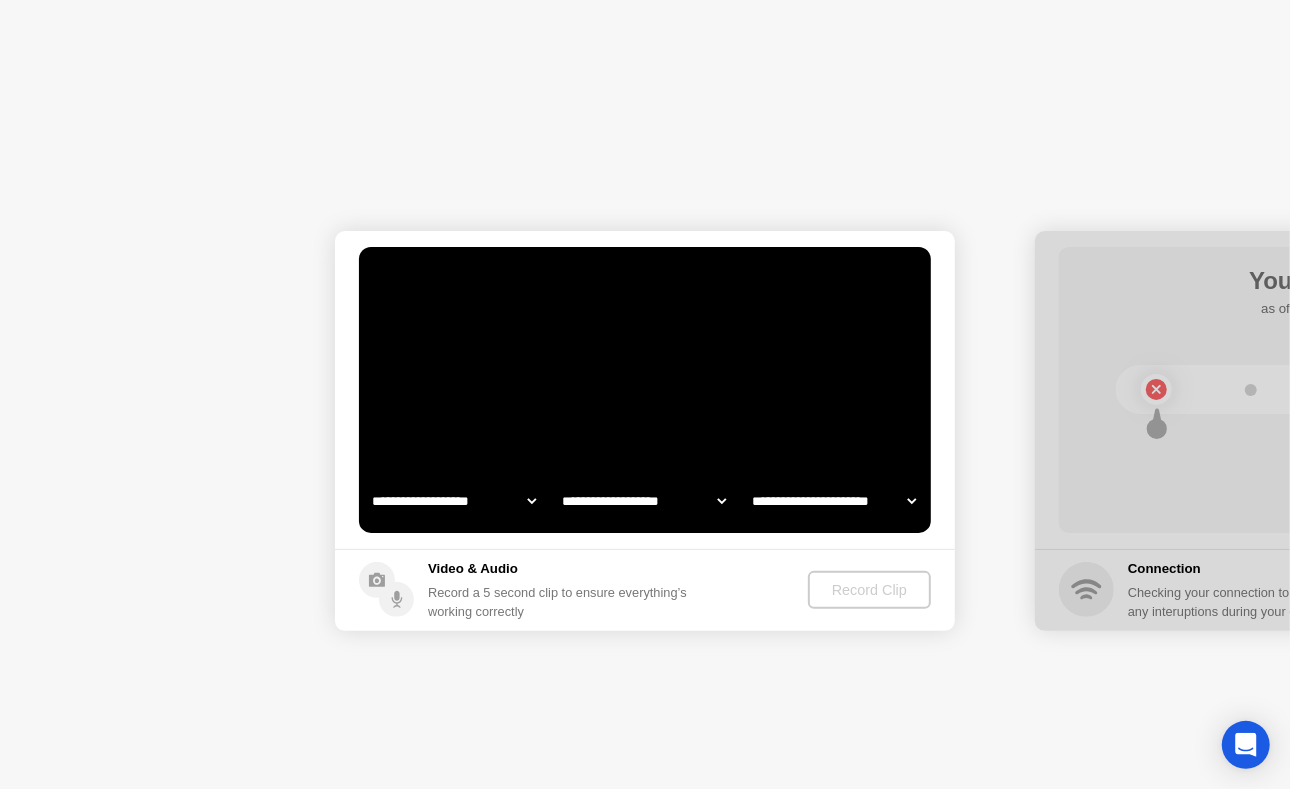 select on "**********" 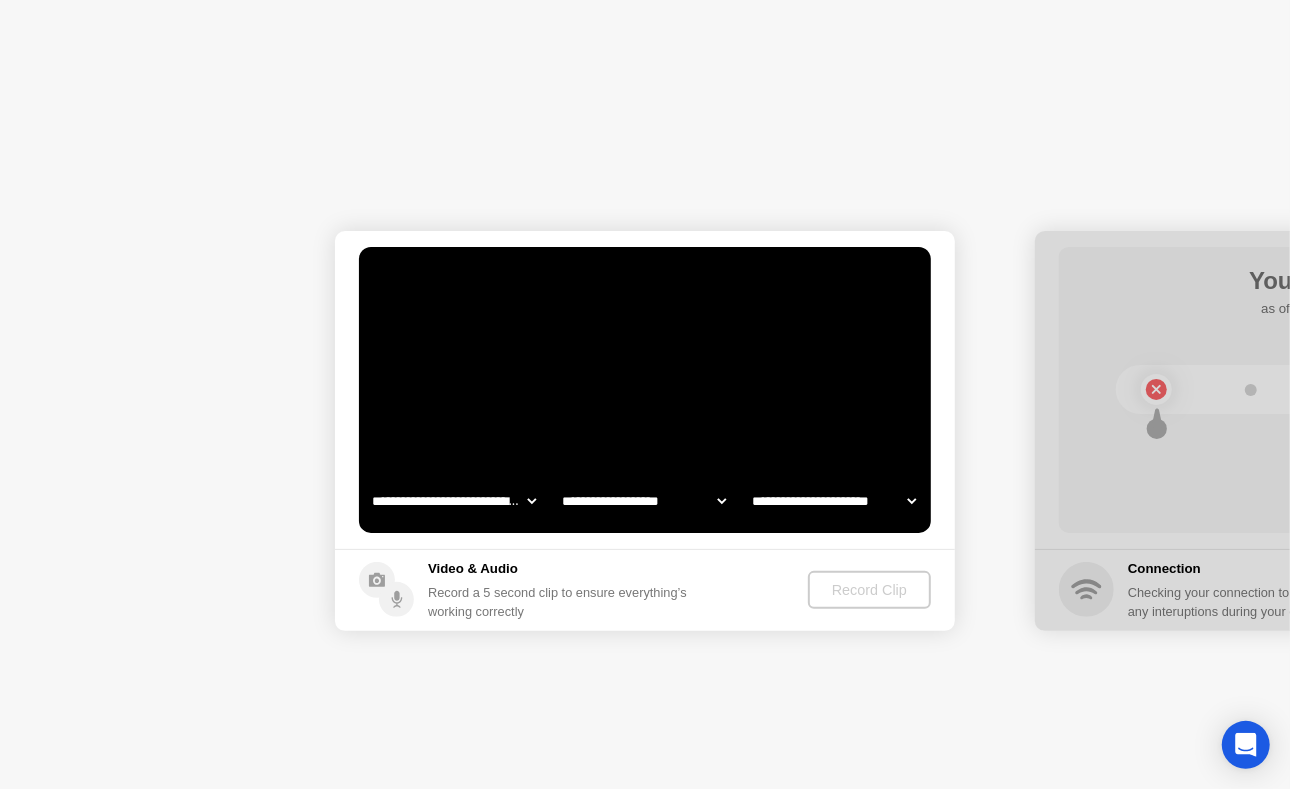 select on "*******" 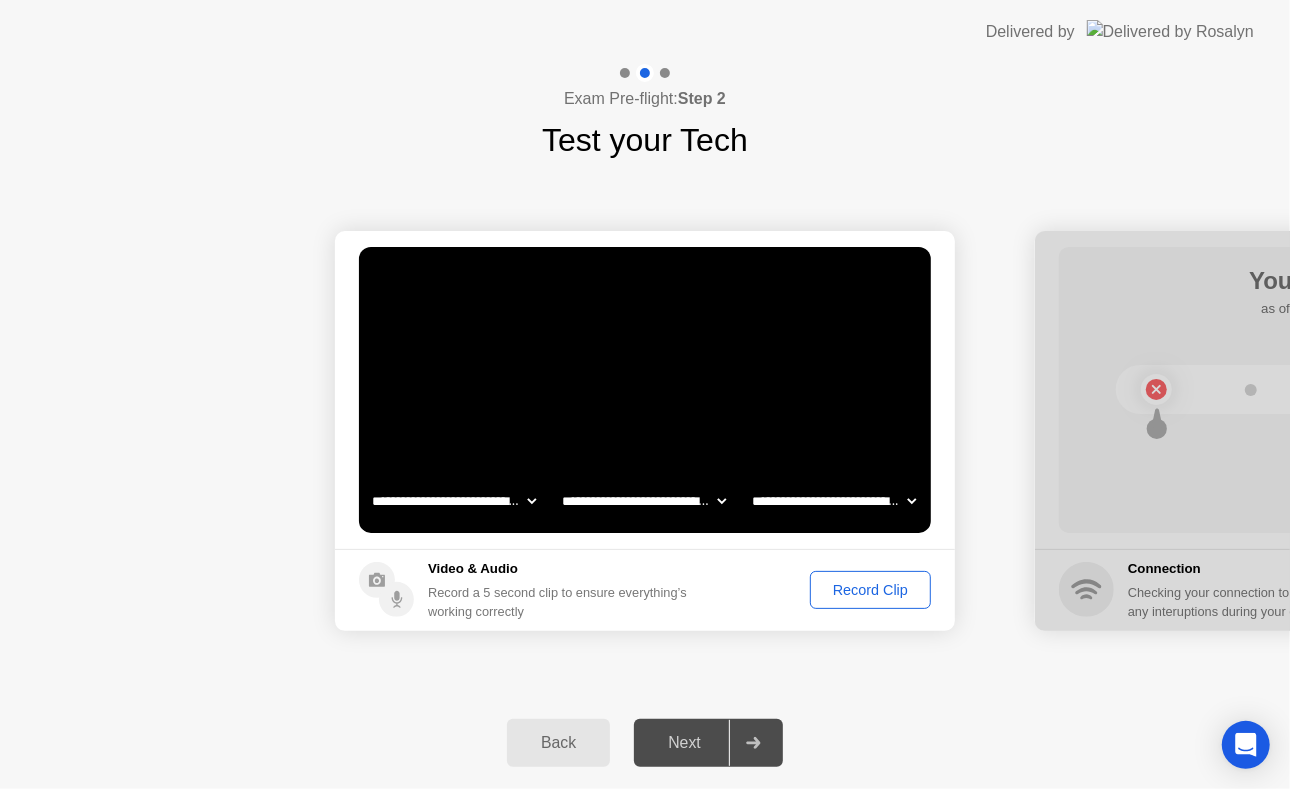 click on "Record Clip" 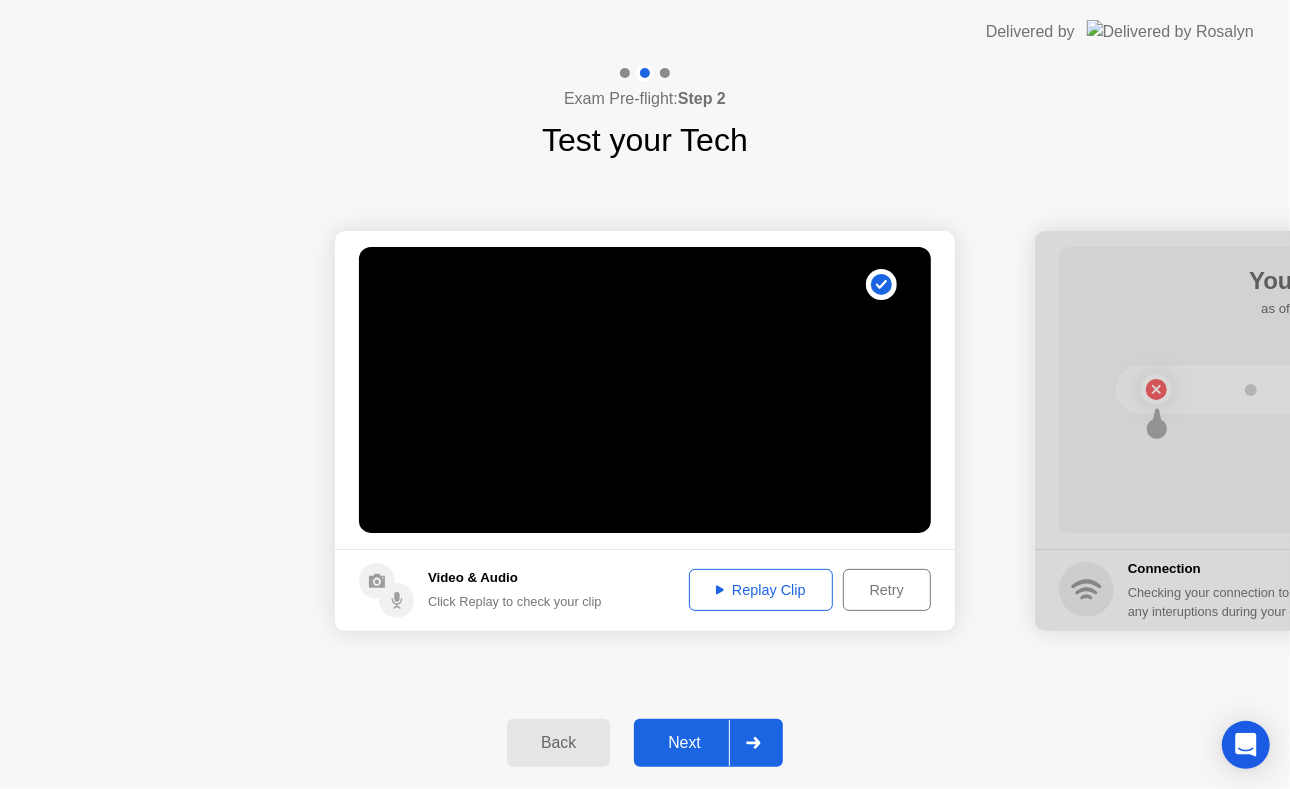 click on "Replay Clip" 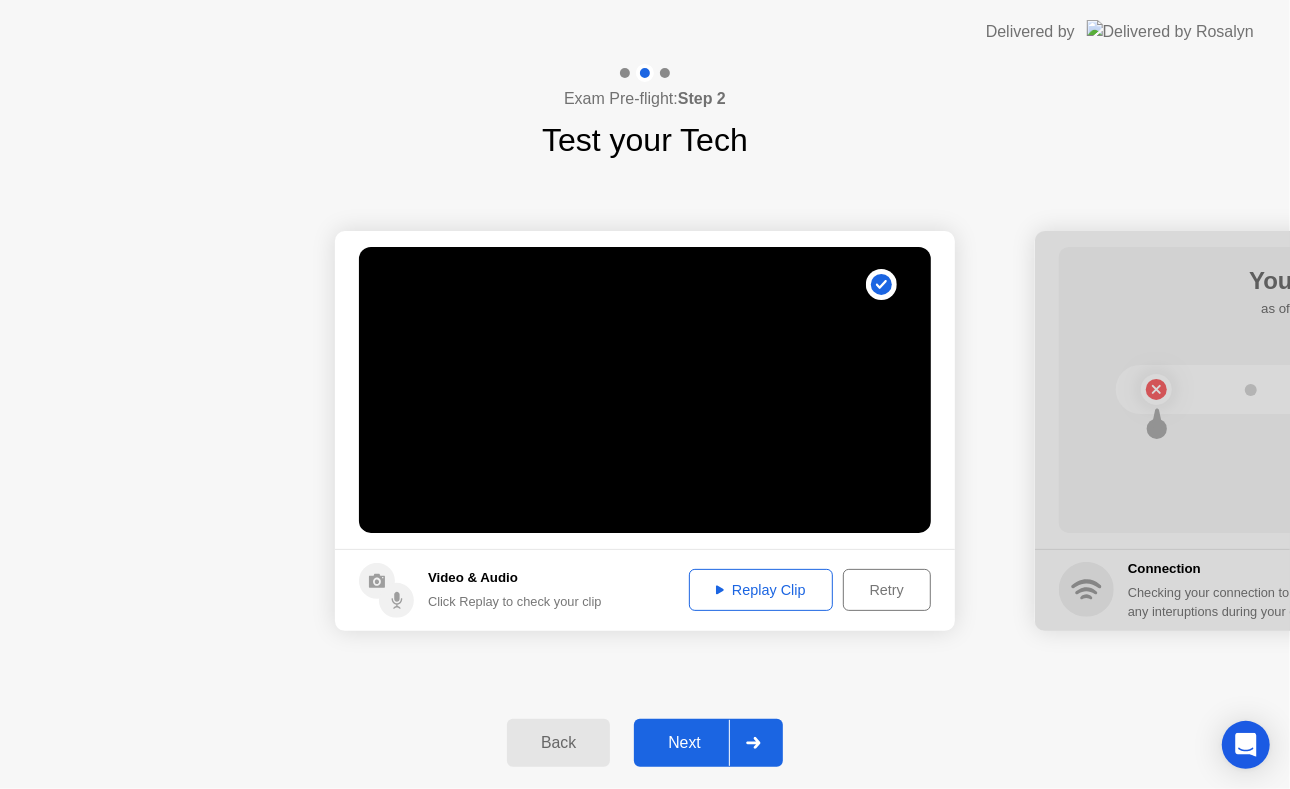 click on "Next" 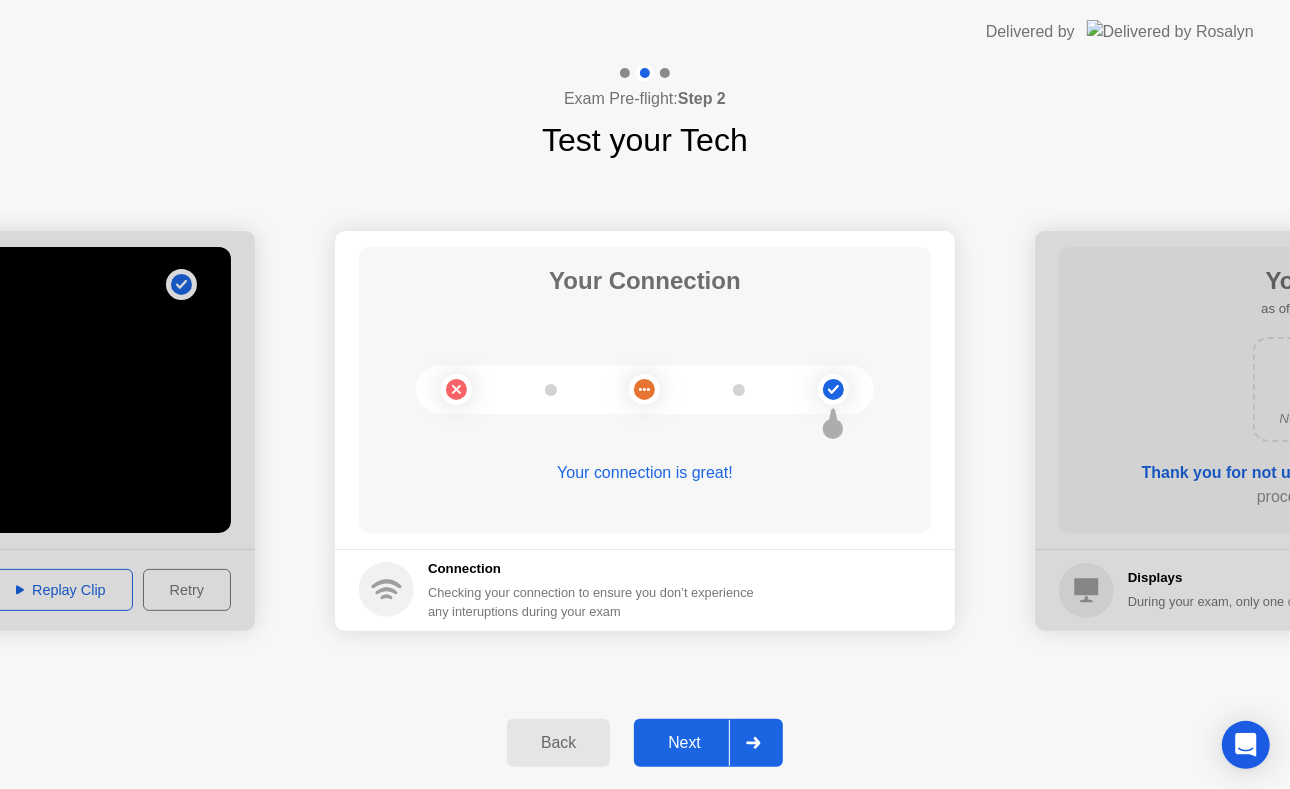 click on "Next" 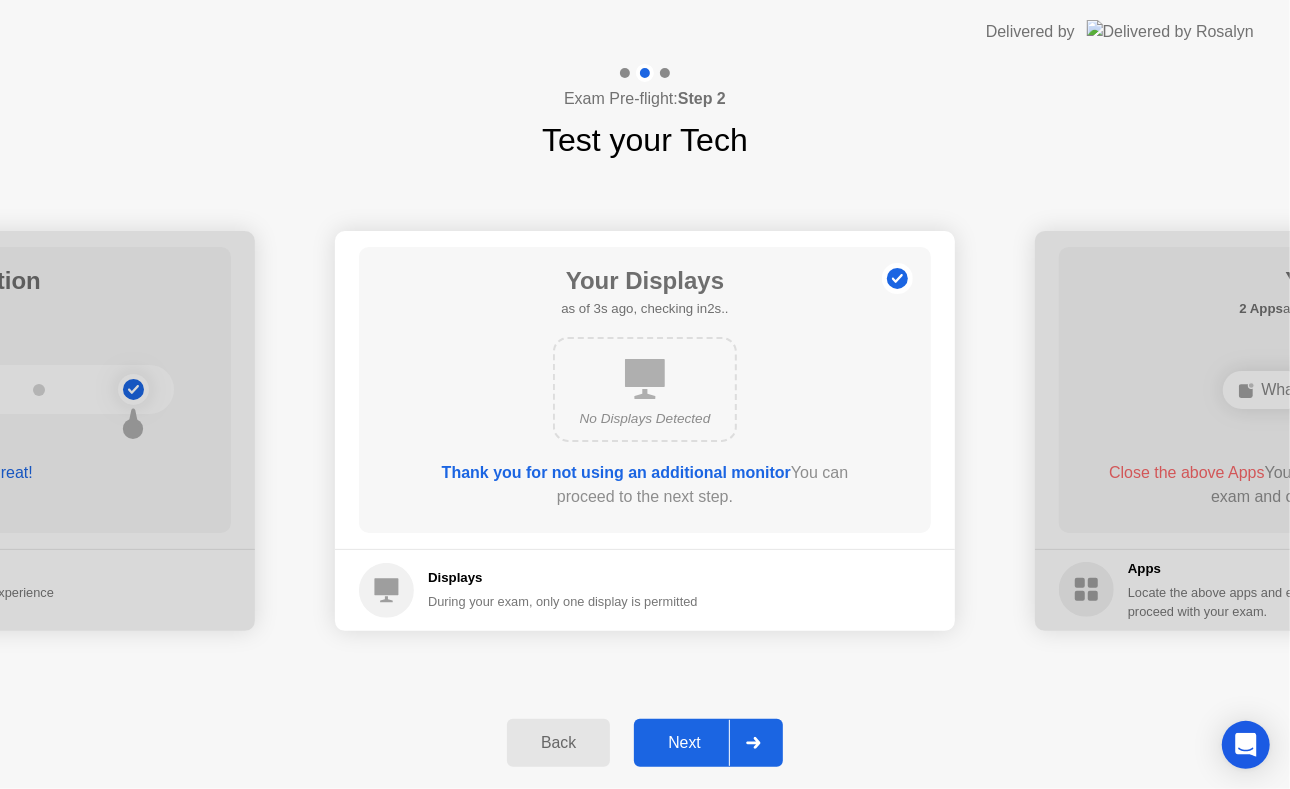 click on "Next" 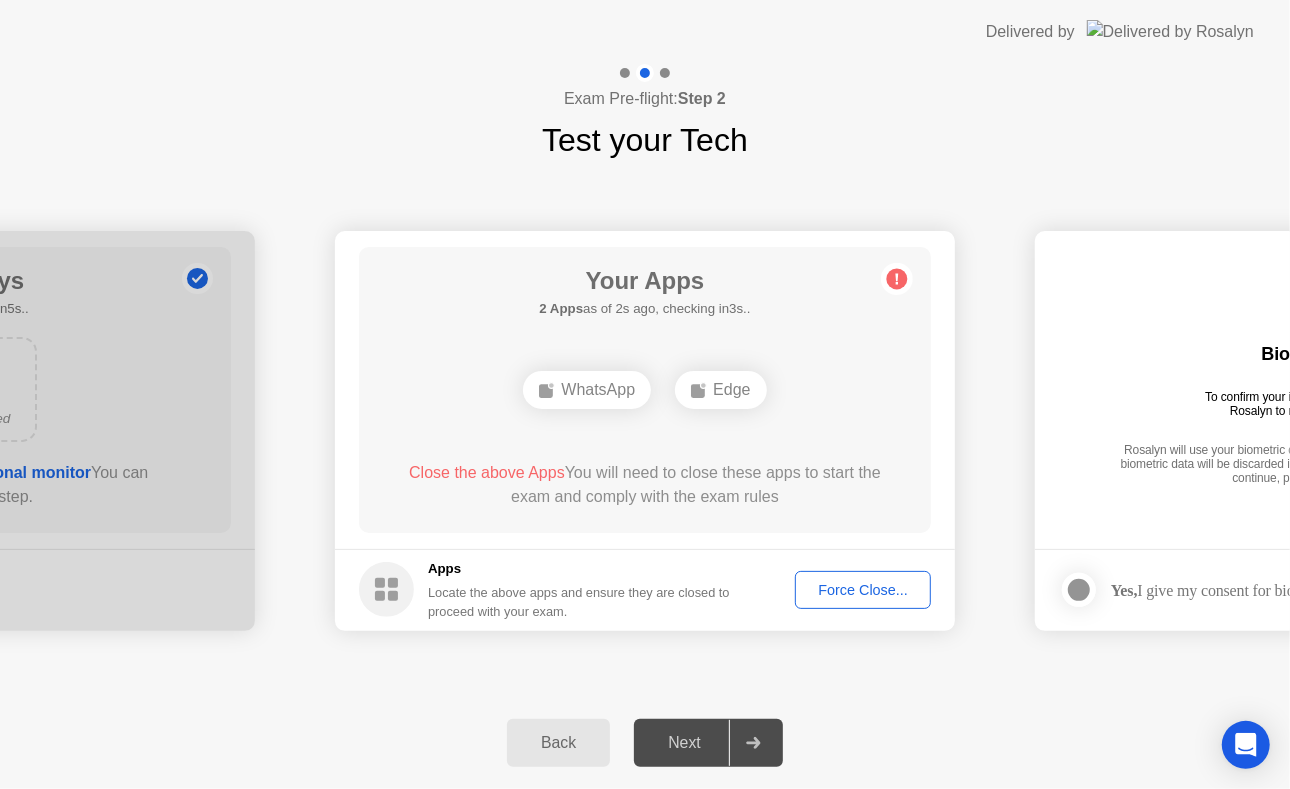 click on "Force Close..." 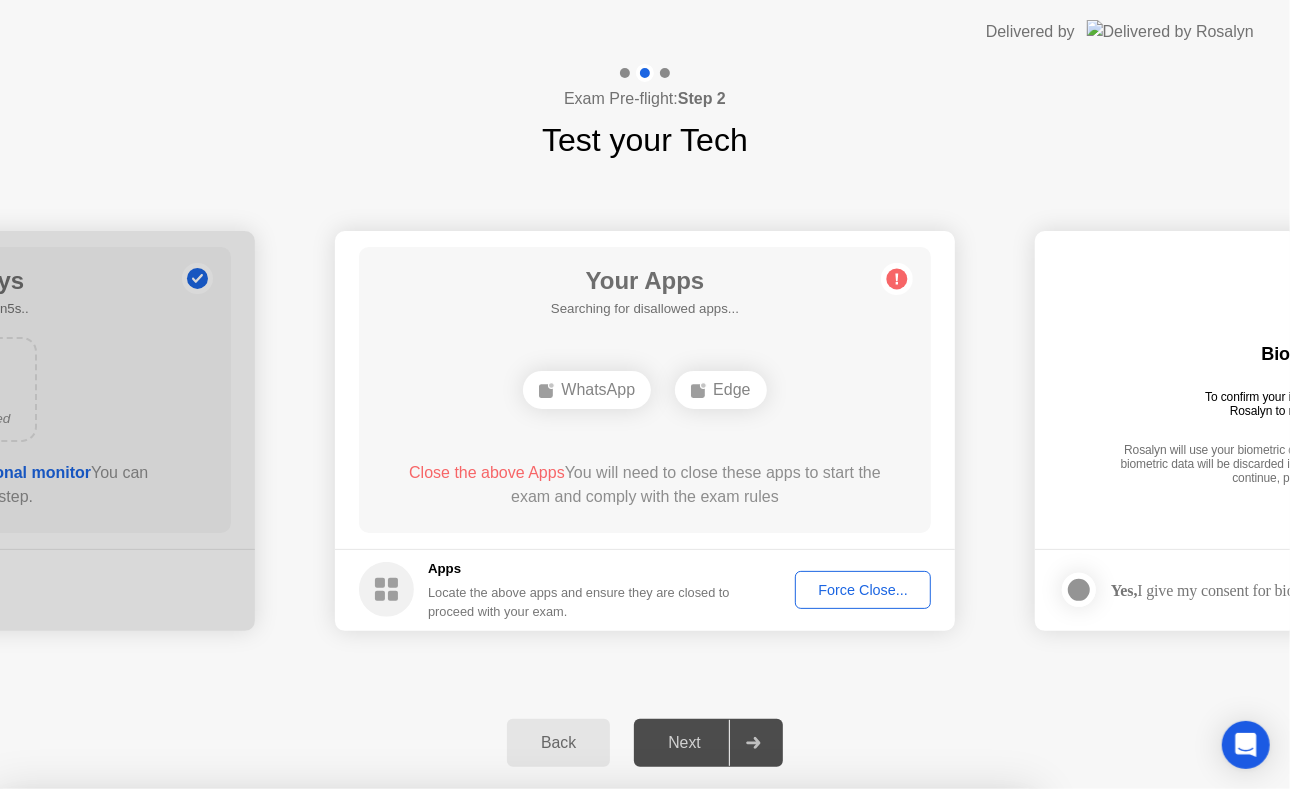 click on "Confirm" at bounding box center [583, 1065] 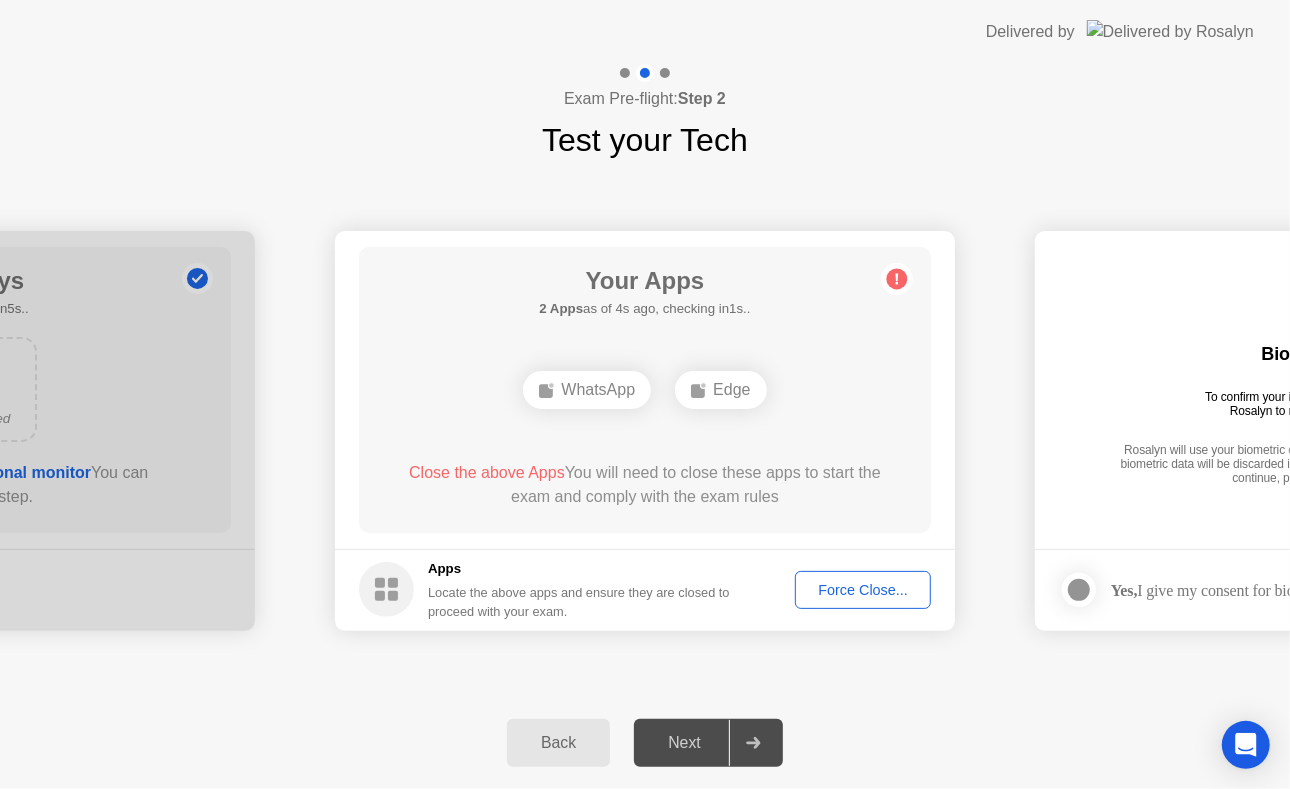 click on "Force Close..." 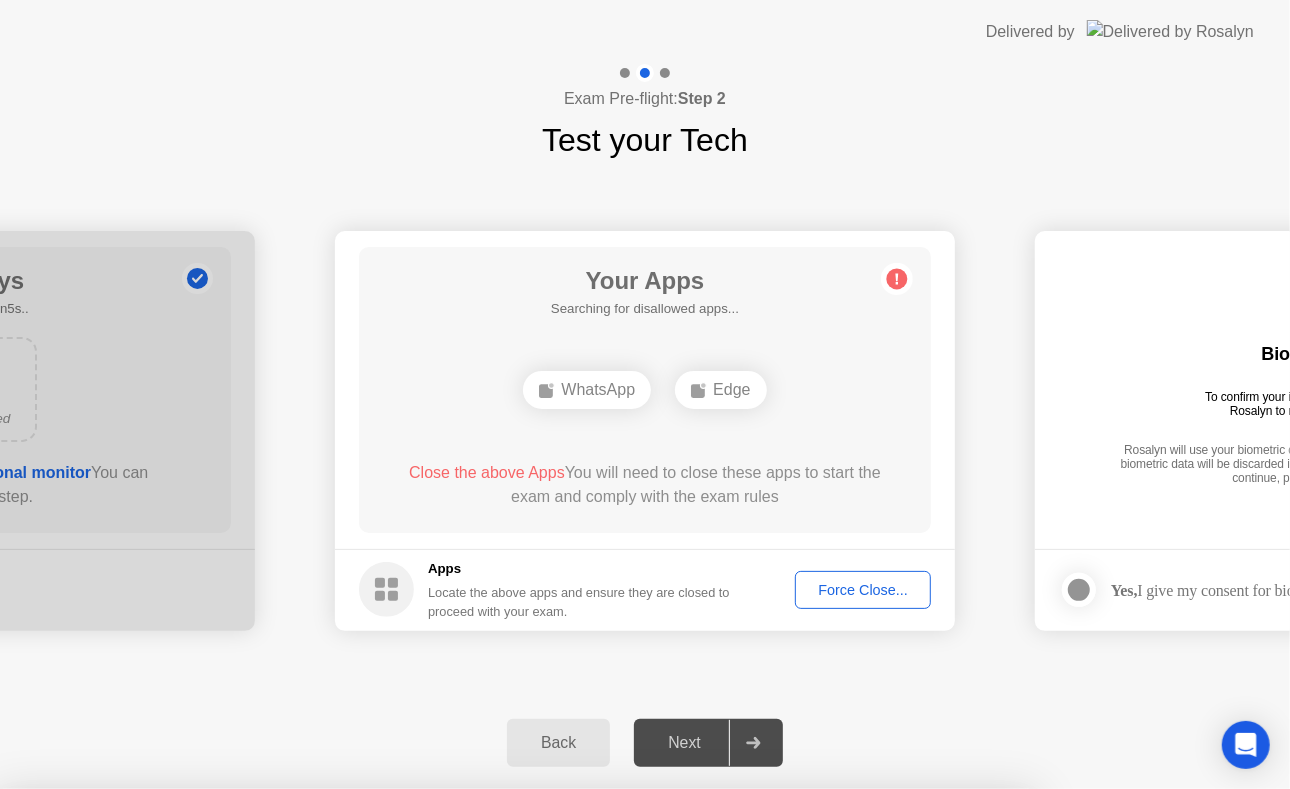 click 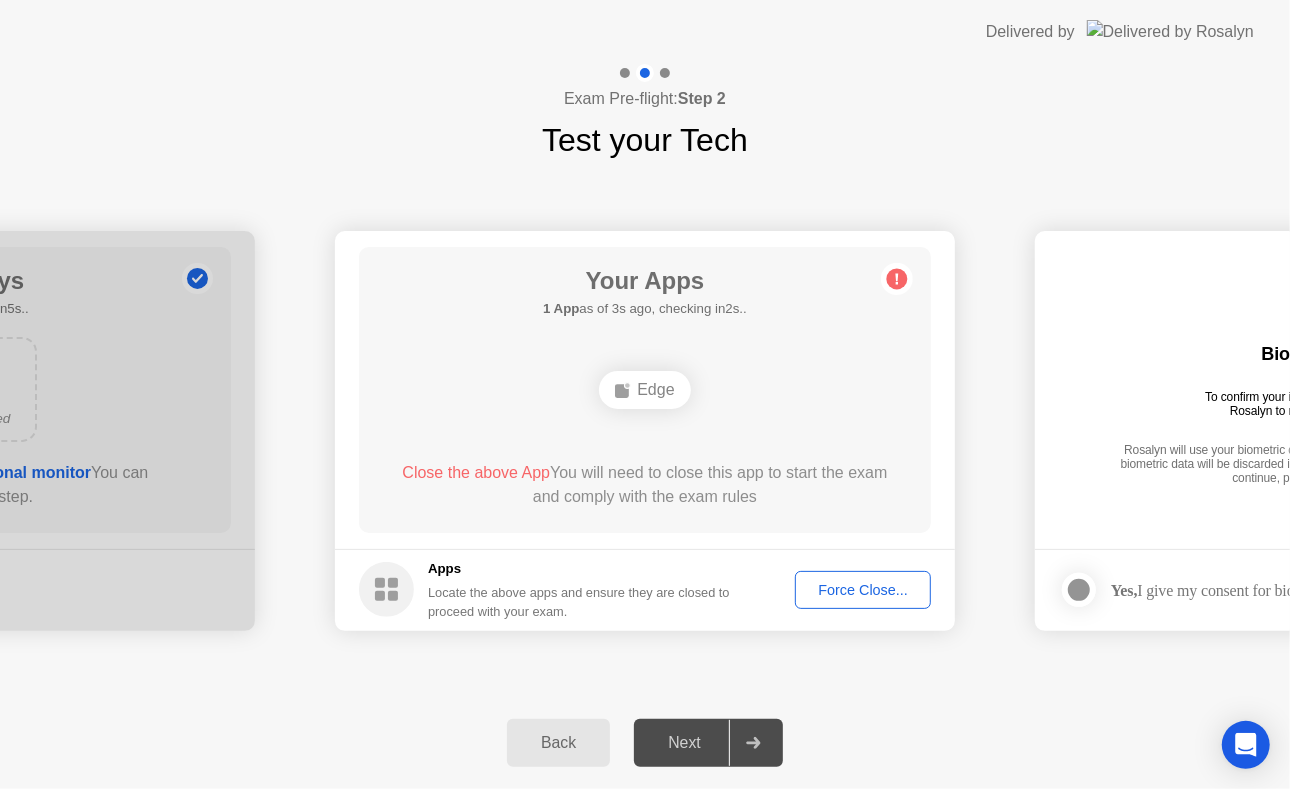 click on "Force Close..." 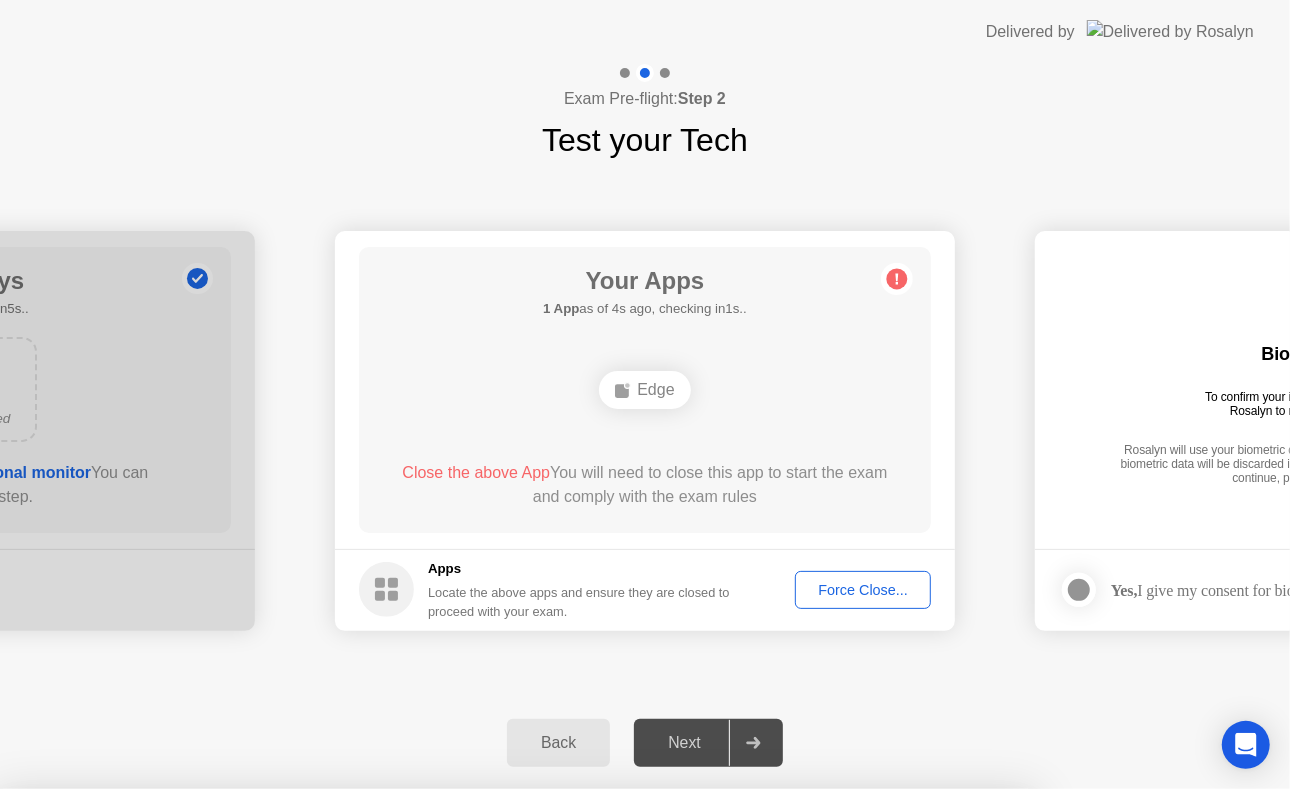 click on "Confirm" at bounding box center (583, 1065) 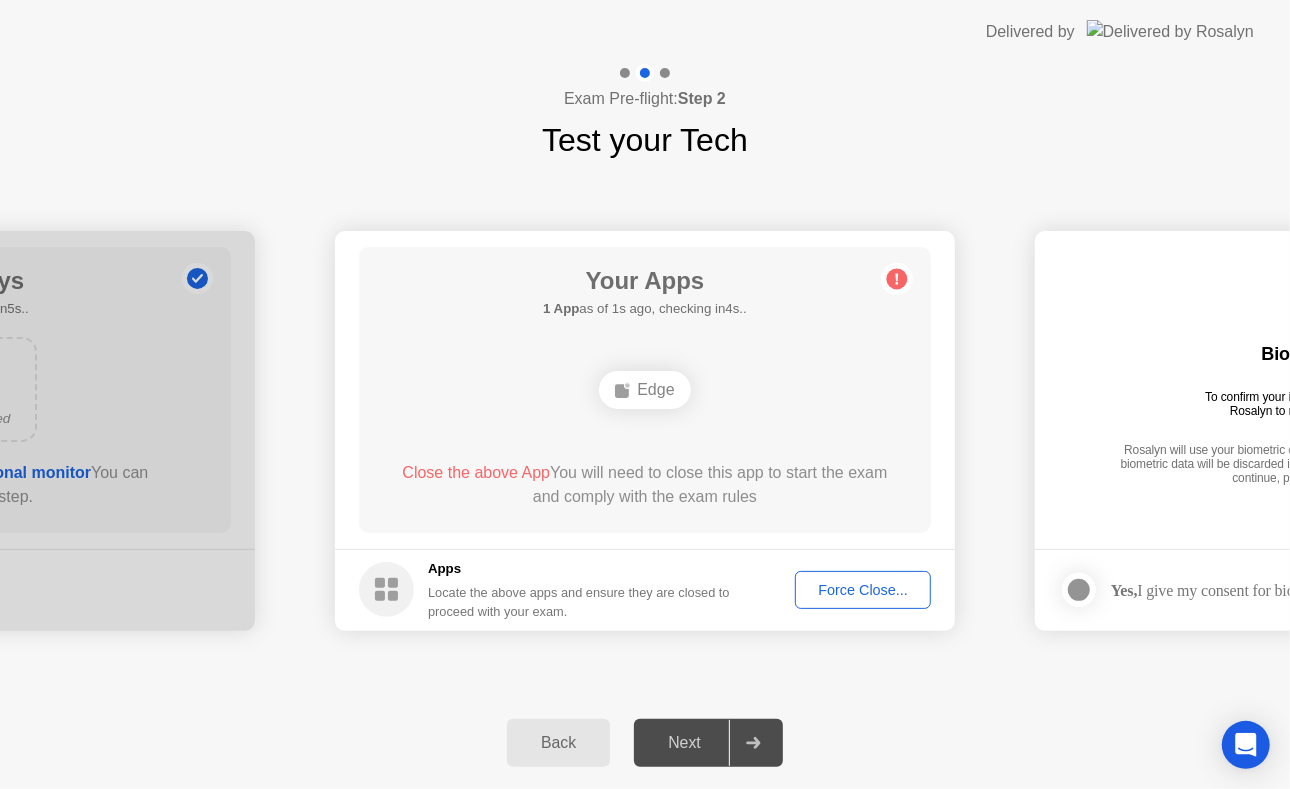 click on "Force Close..." 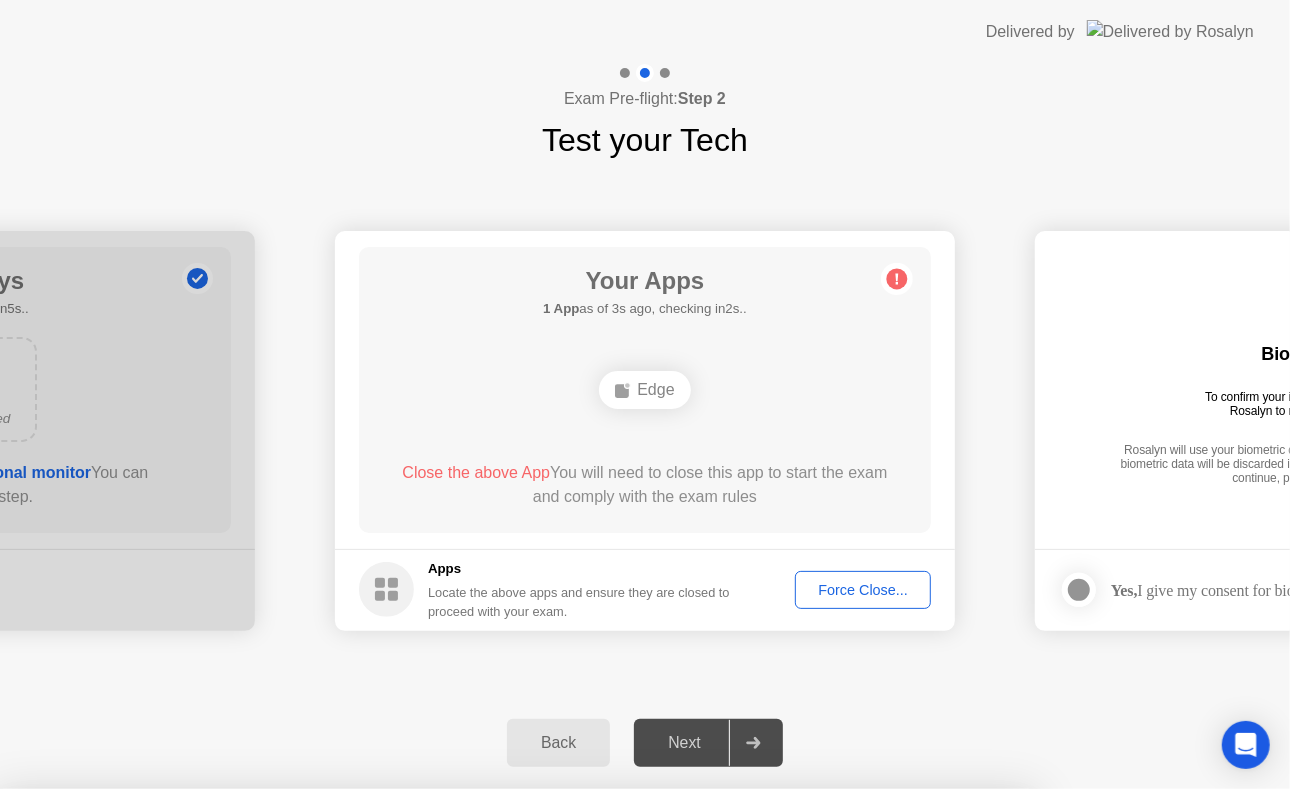 click on "Confirm" at bounding box center [583, 1065] 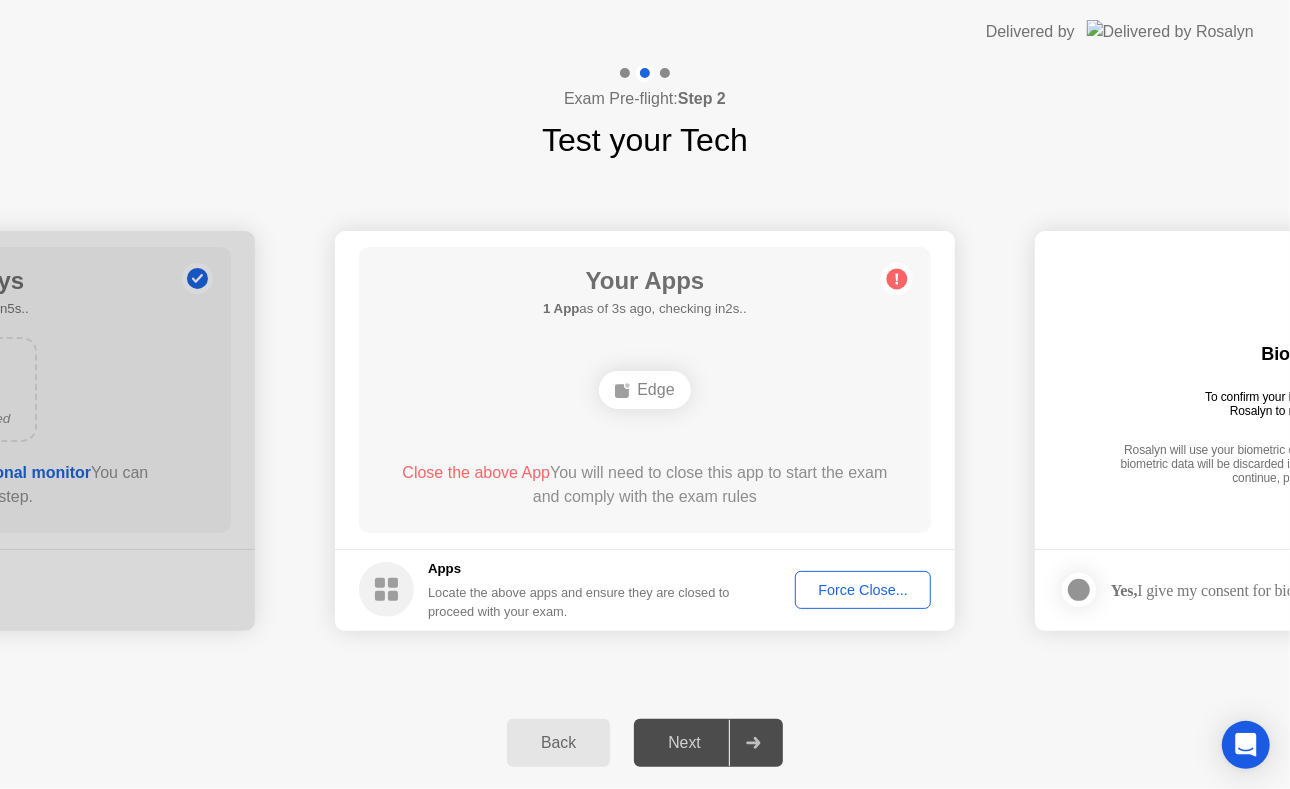 click on "Force Close..." 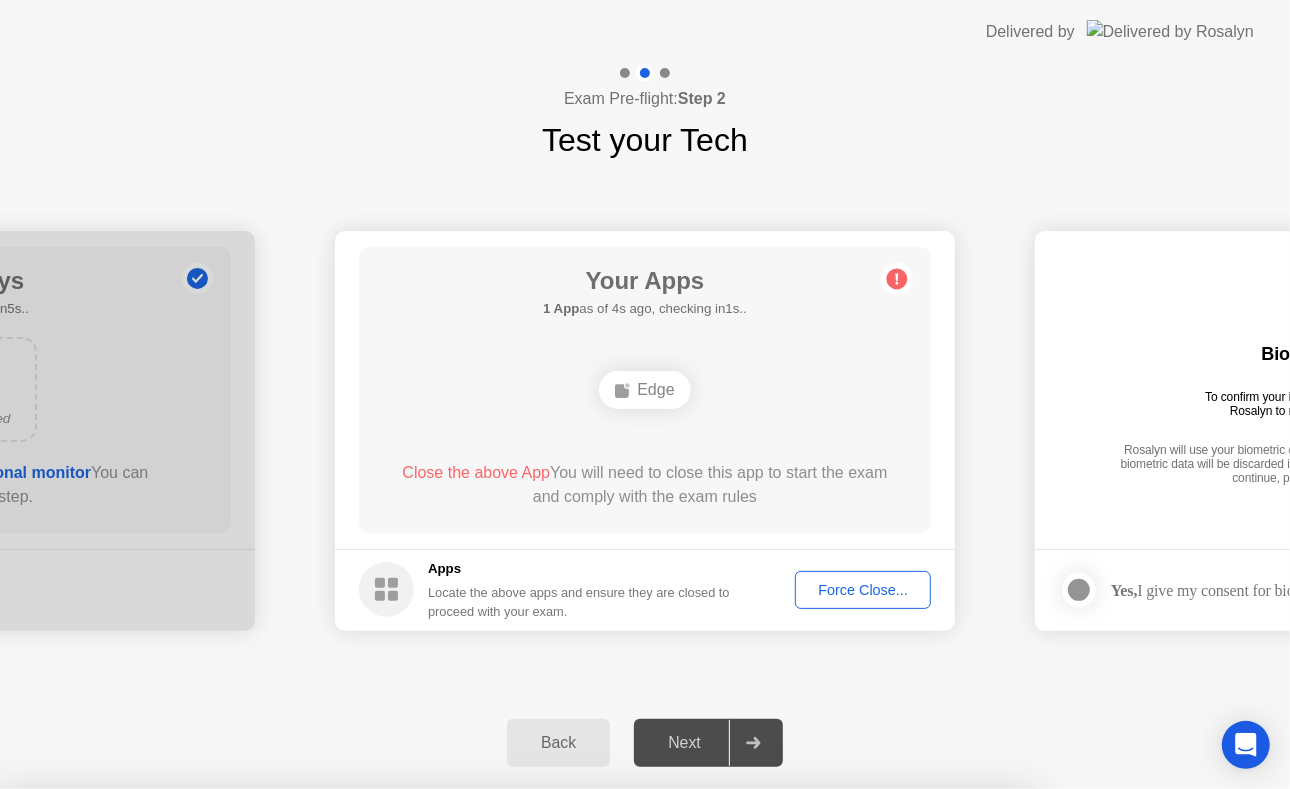 click on "Confirm" at bounding box center (583, 1065) 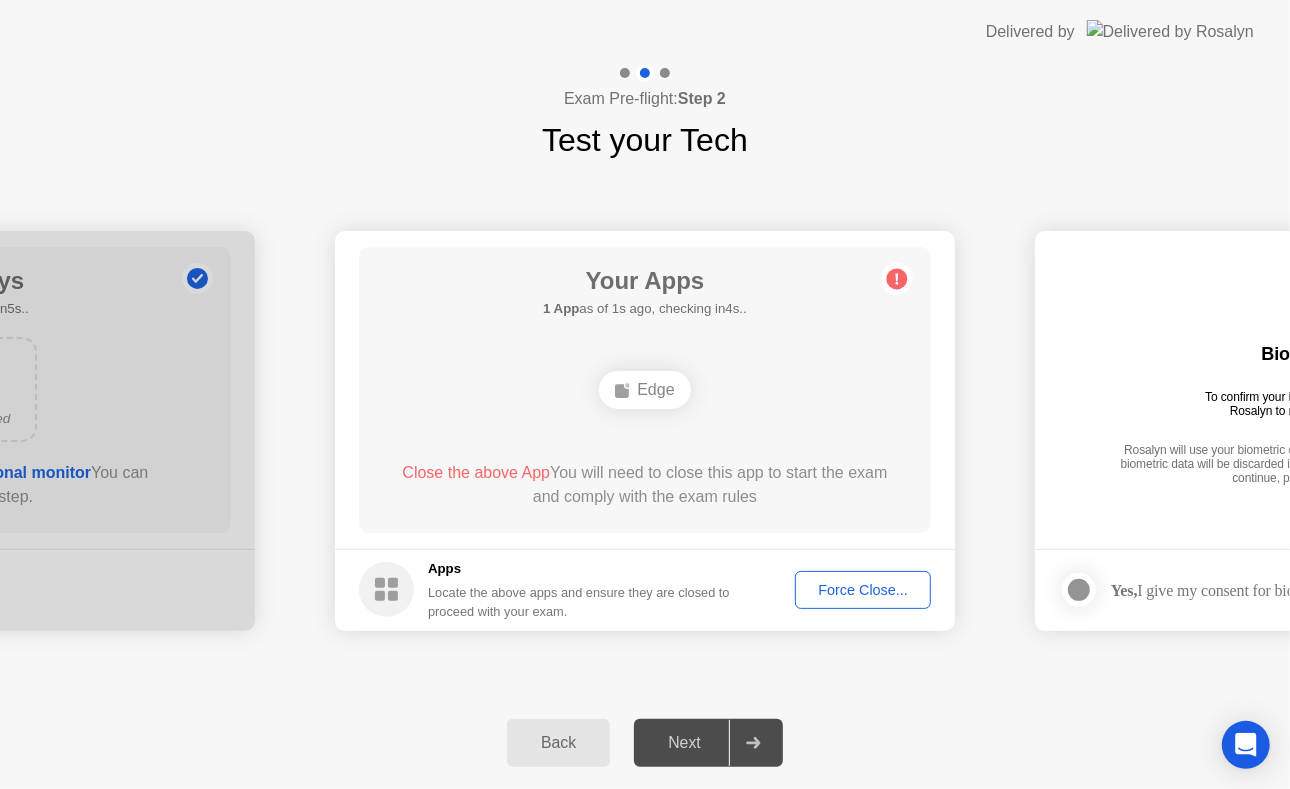 click on "Force Close..." 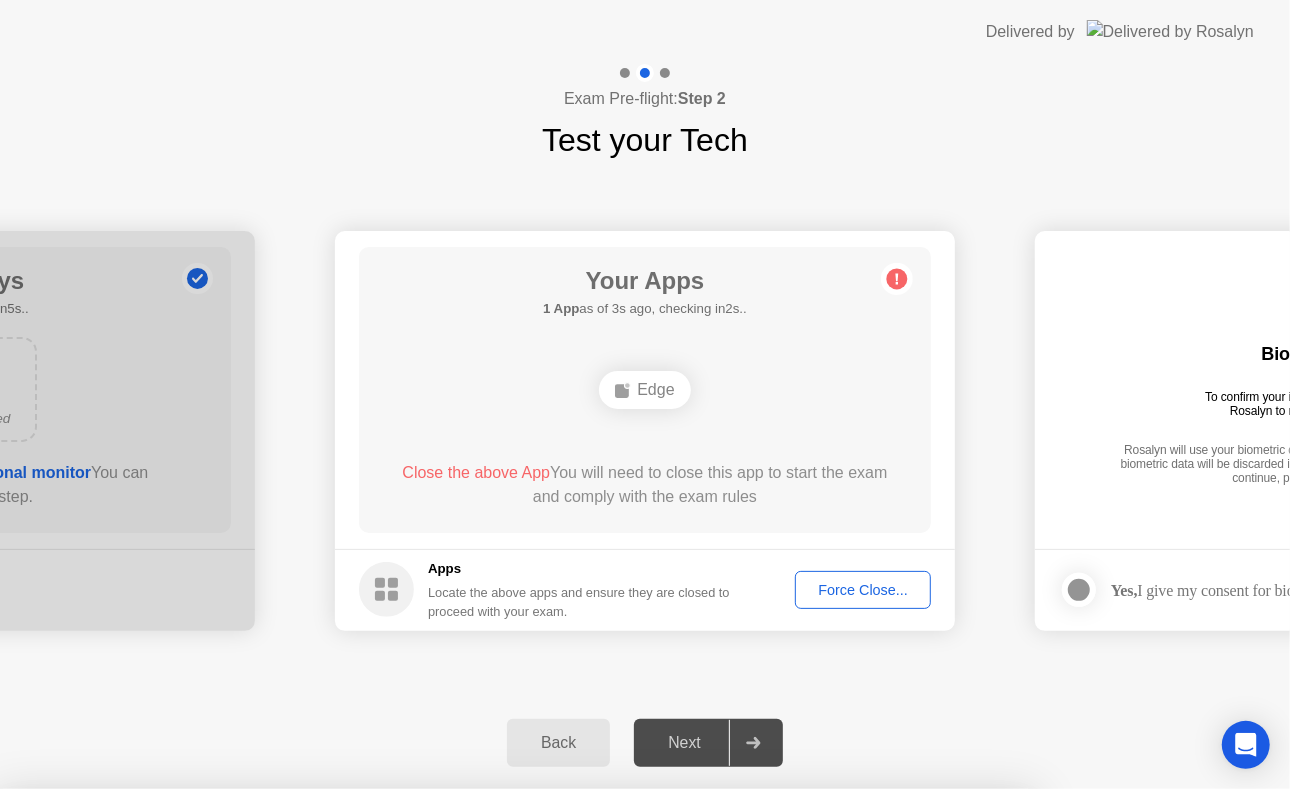 click on "Confirm" at bounding box center (583, 1065) 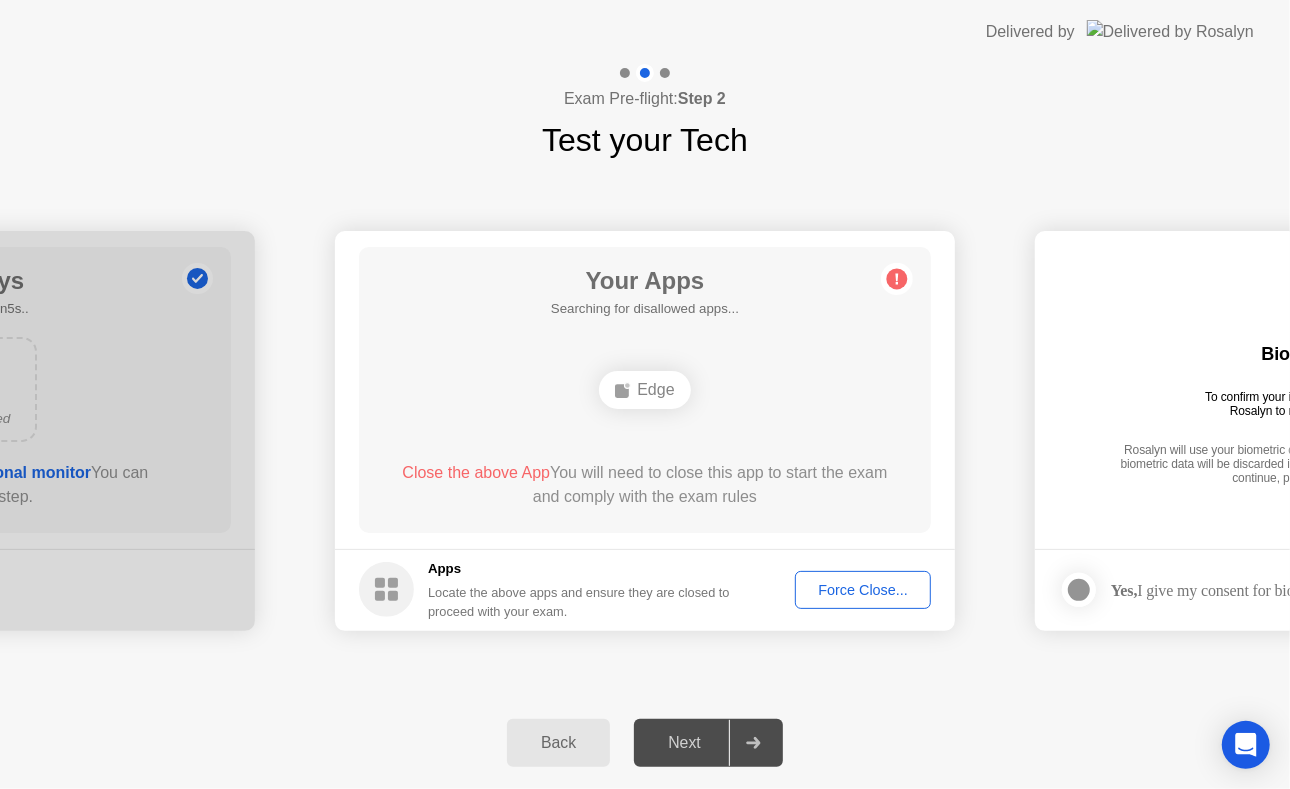 click on "Force Close..." 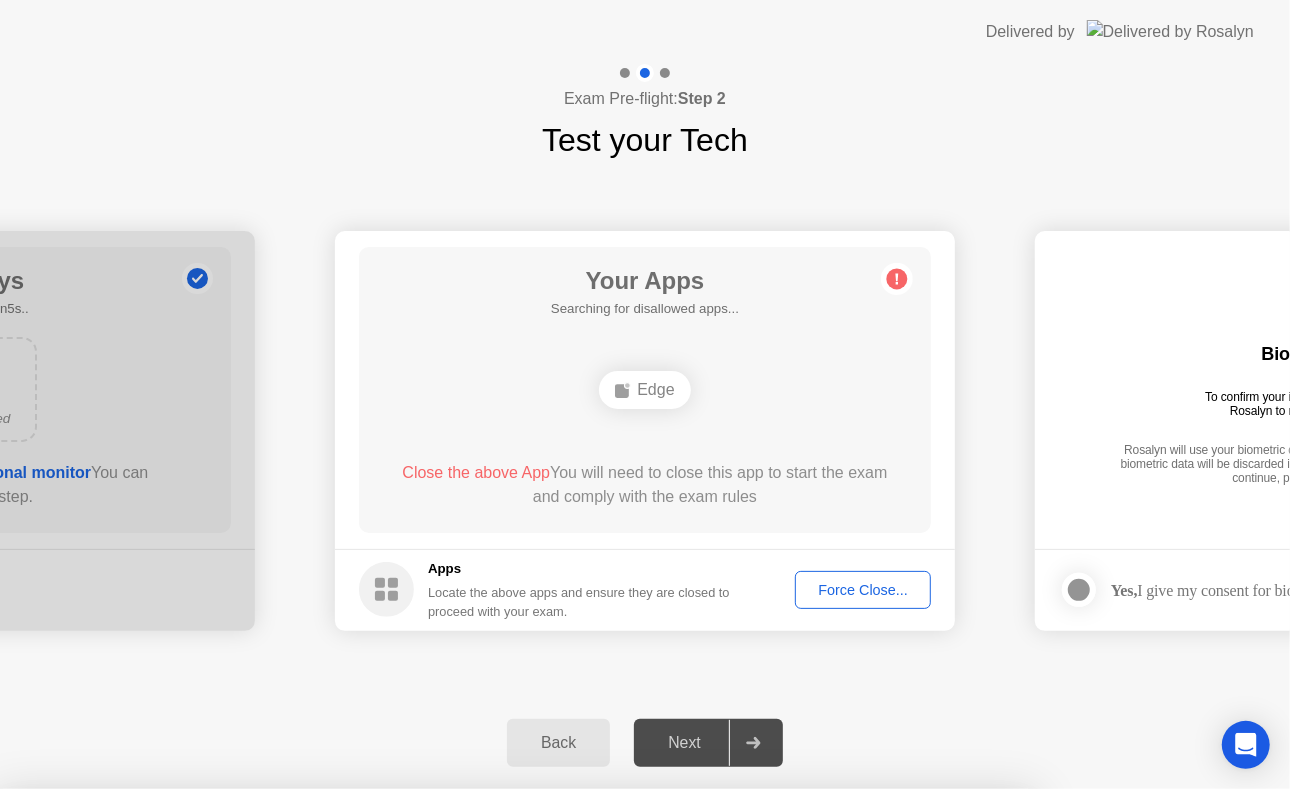 click on "Edge" at bounding box center (515, 998) 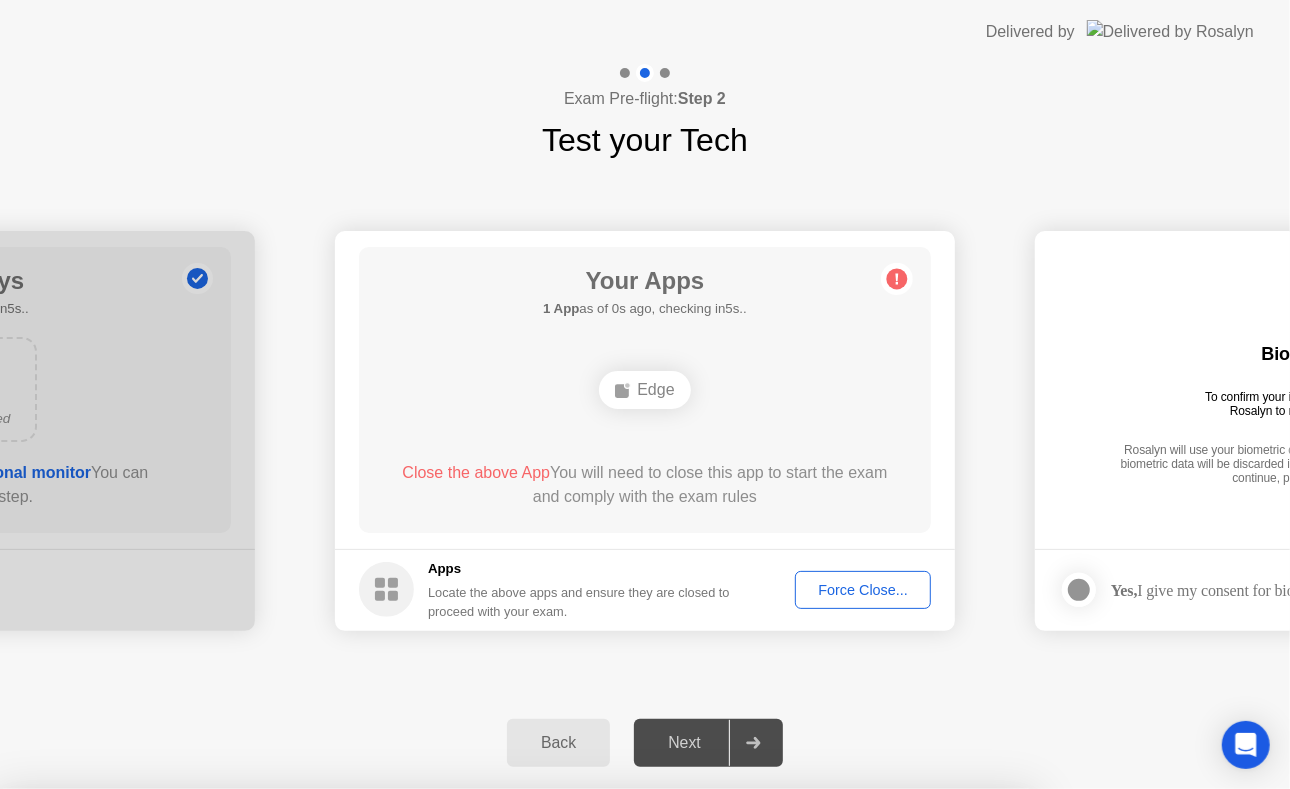 click on "Learn more about closing apps" at bounding box center [515, 942] 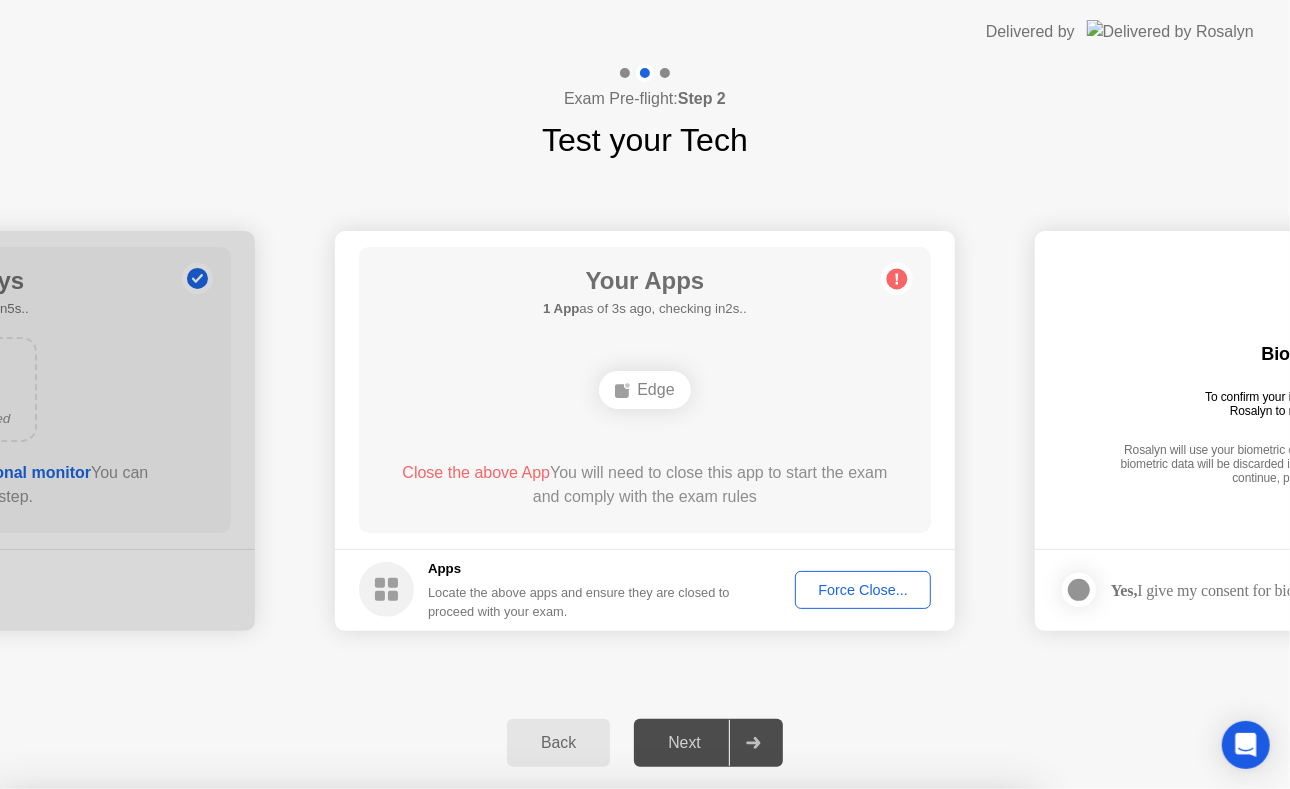 click on "Confirm" at bounding box center [583, 1065] 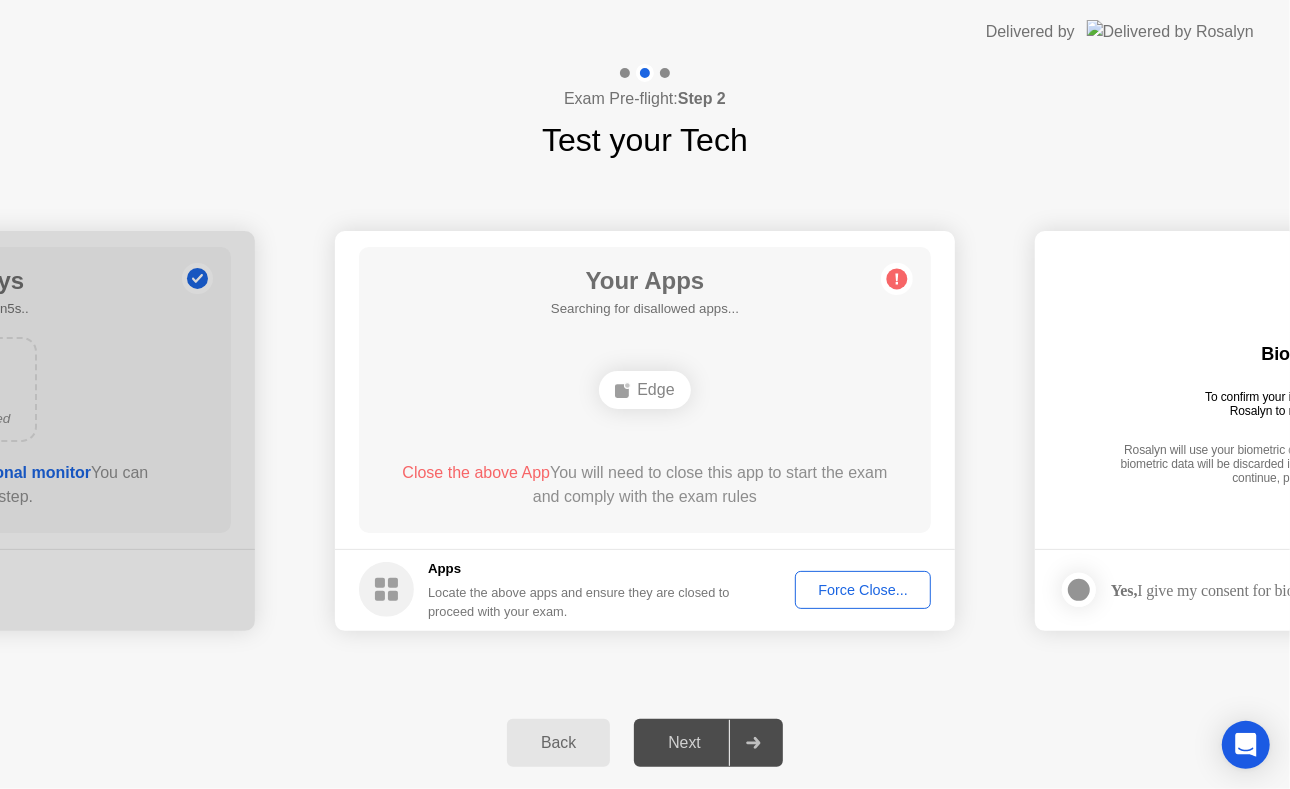 click on "Edge" 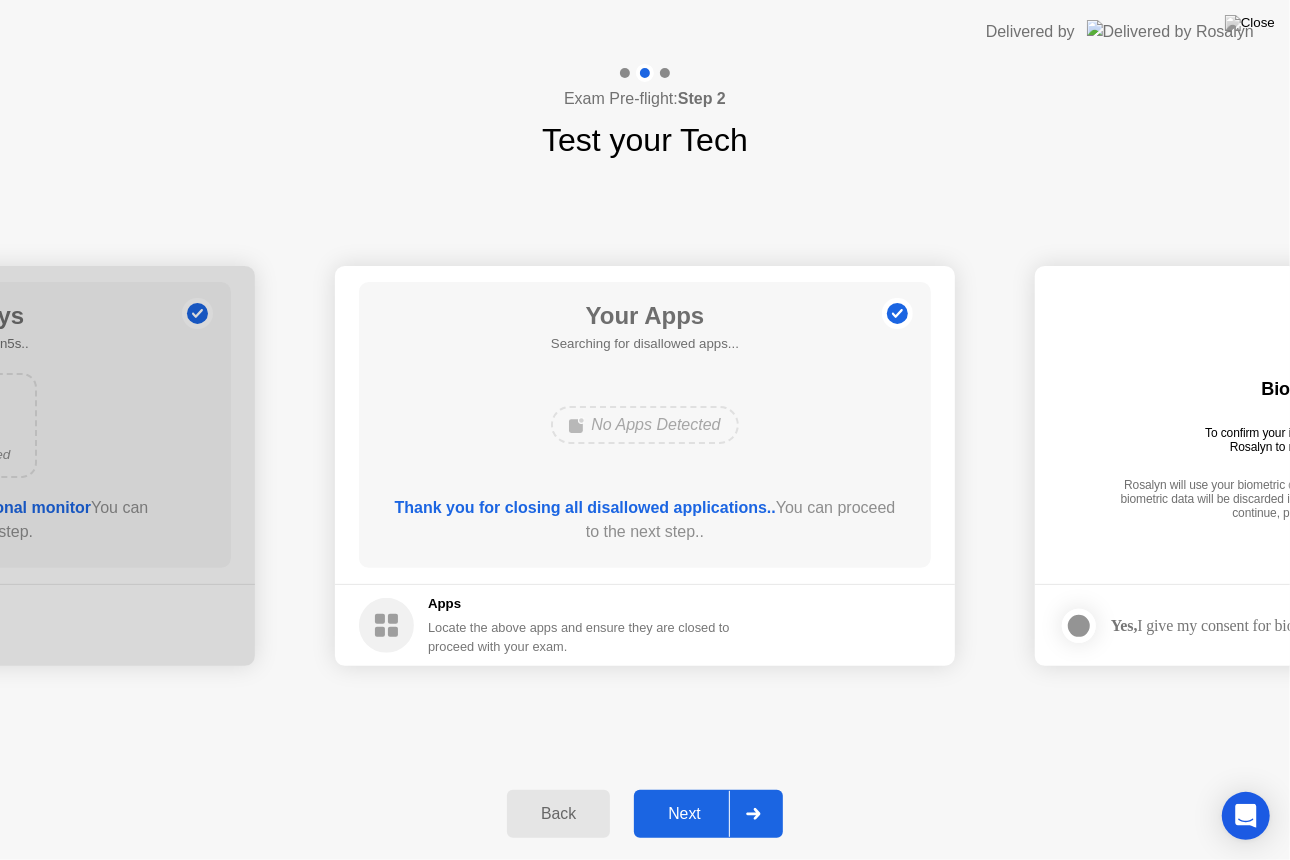 click on "Next" 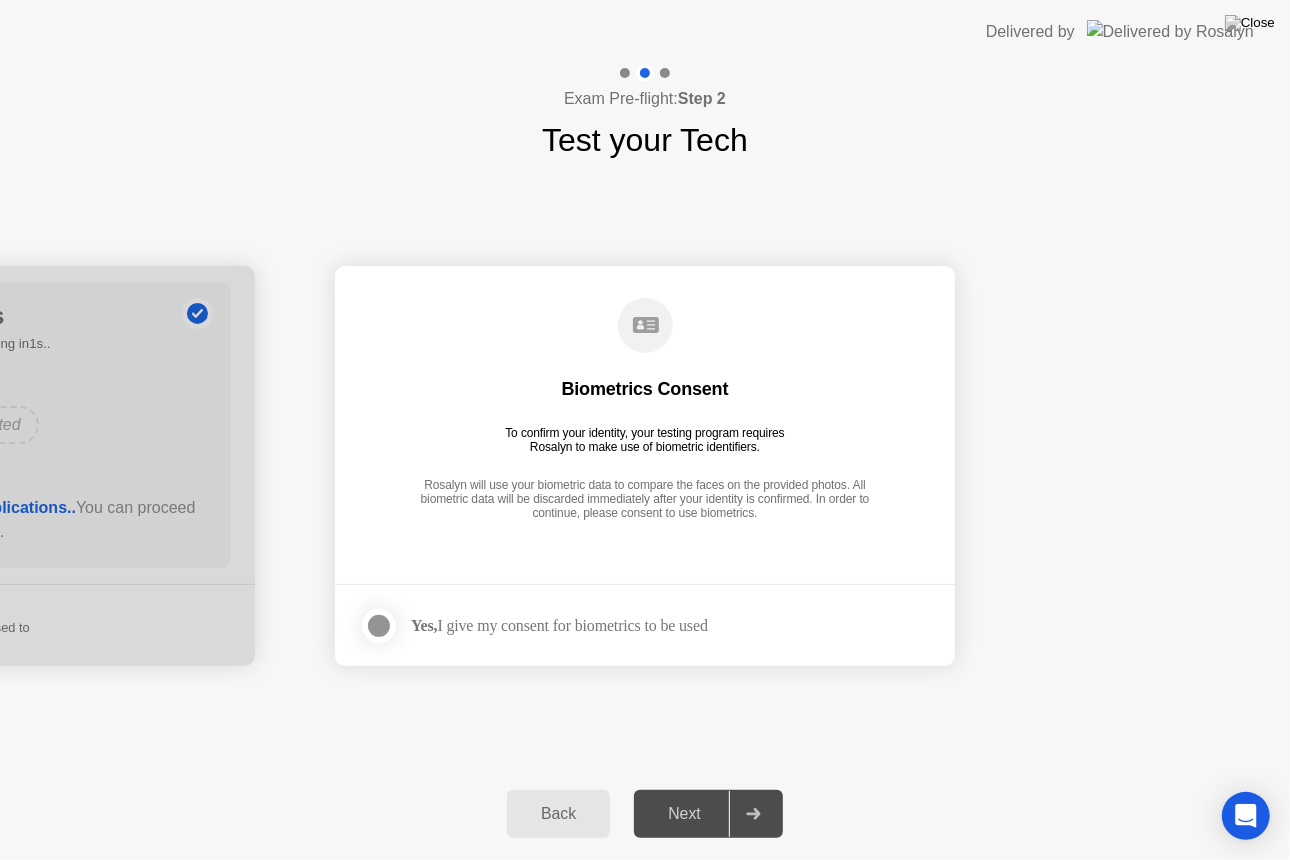 click 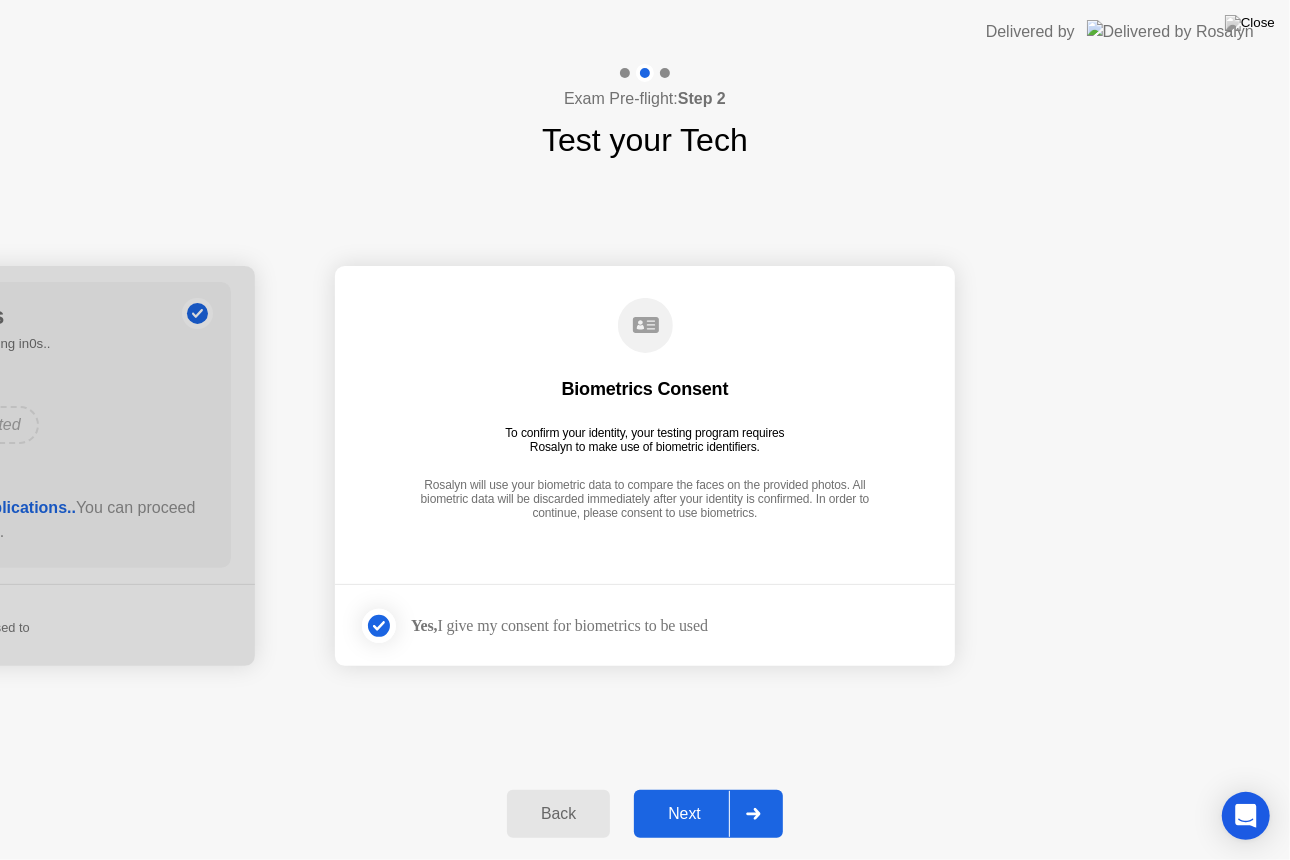 click on "Next" 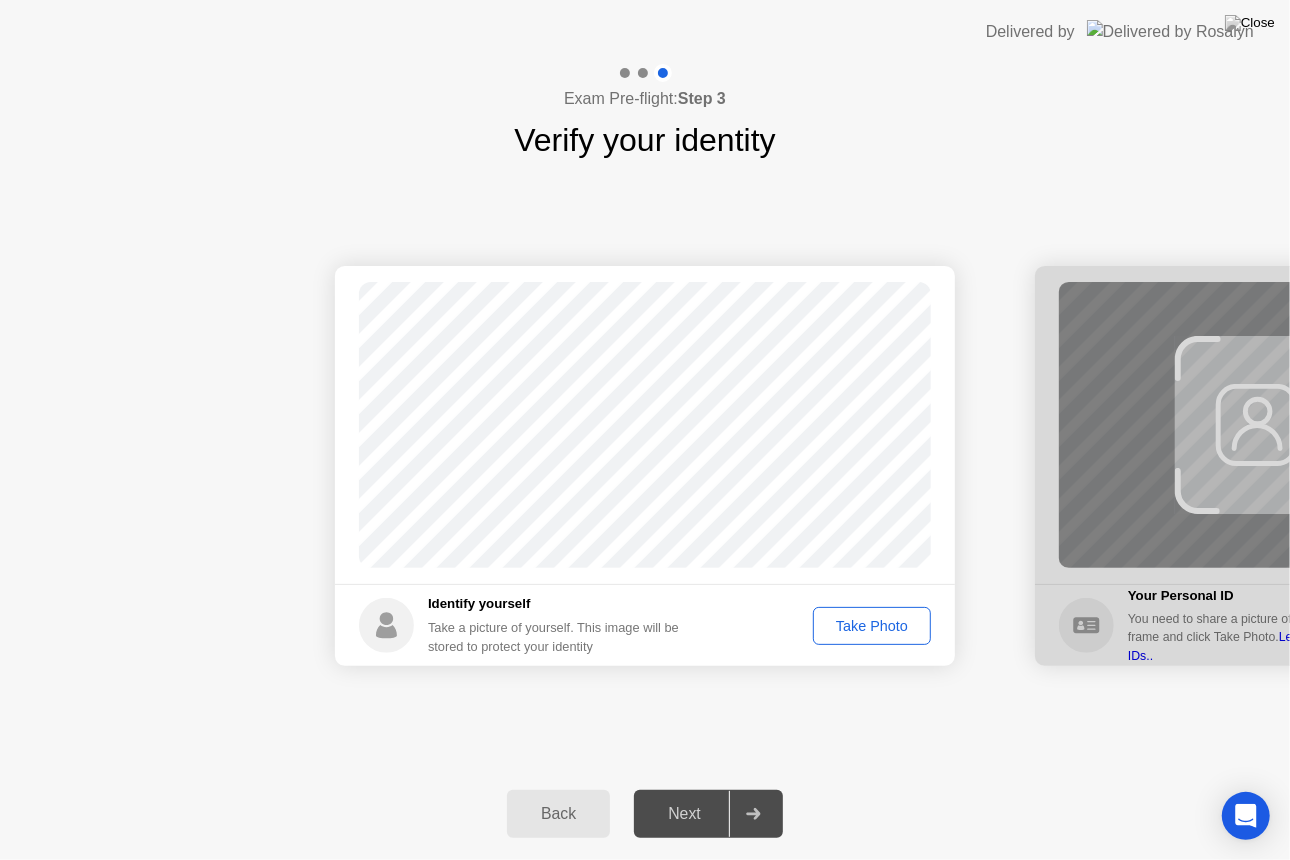 click on "Take Photo" 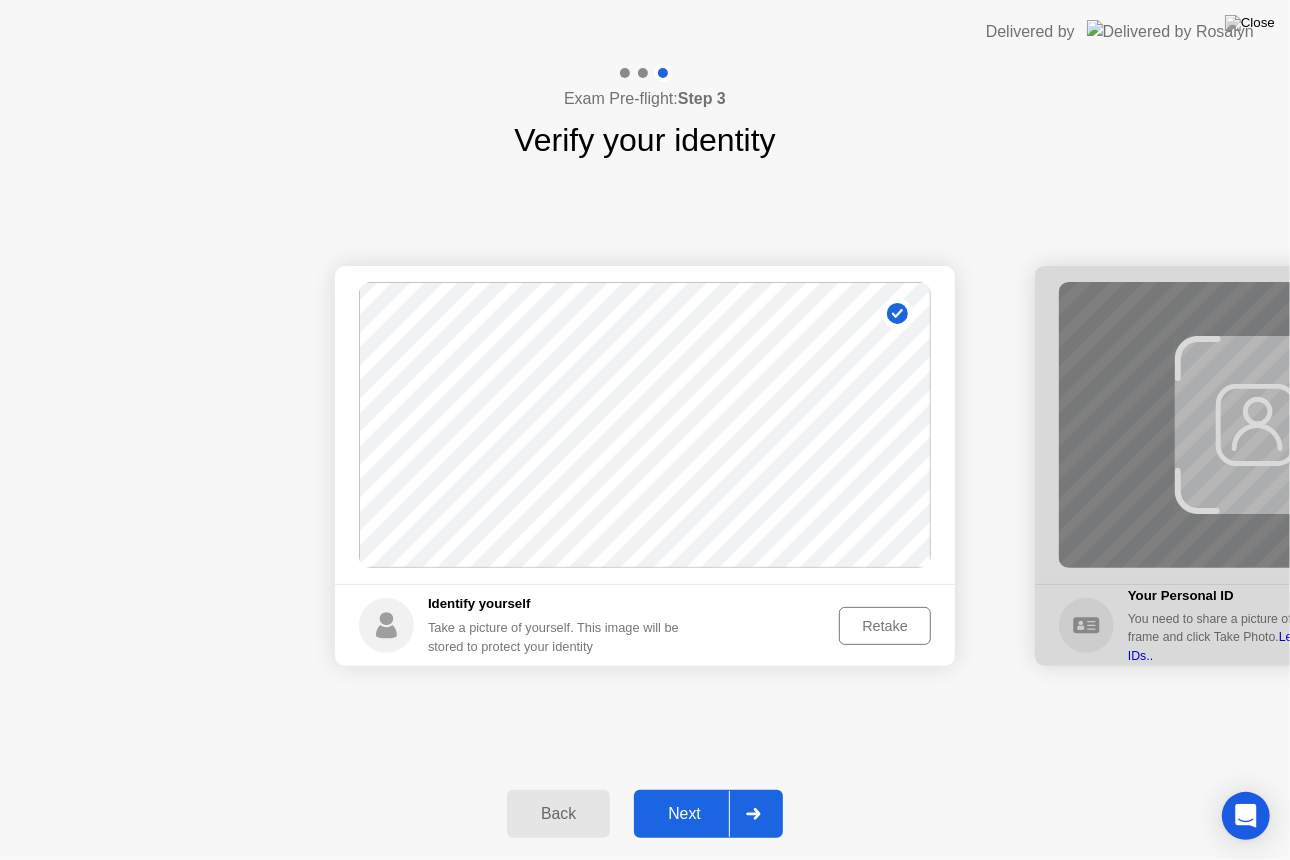 click on "Next" 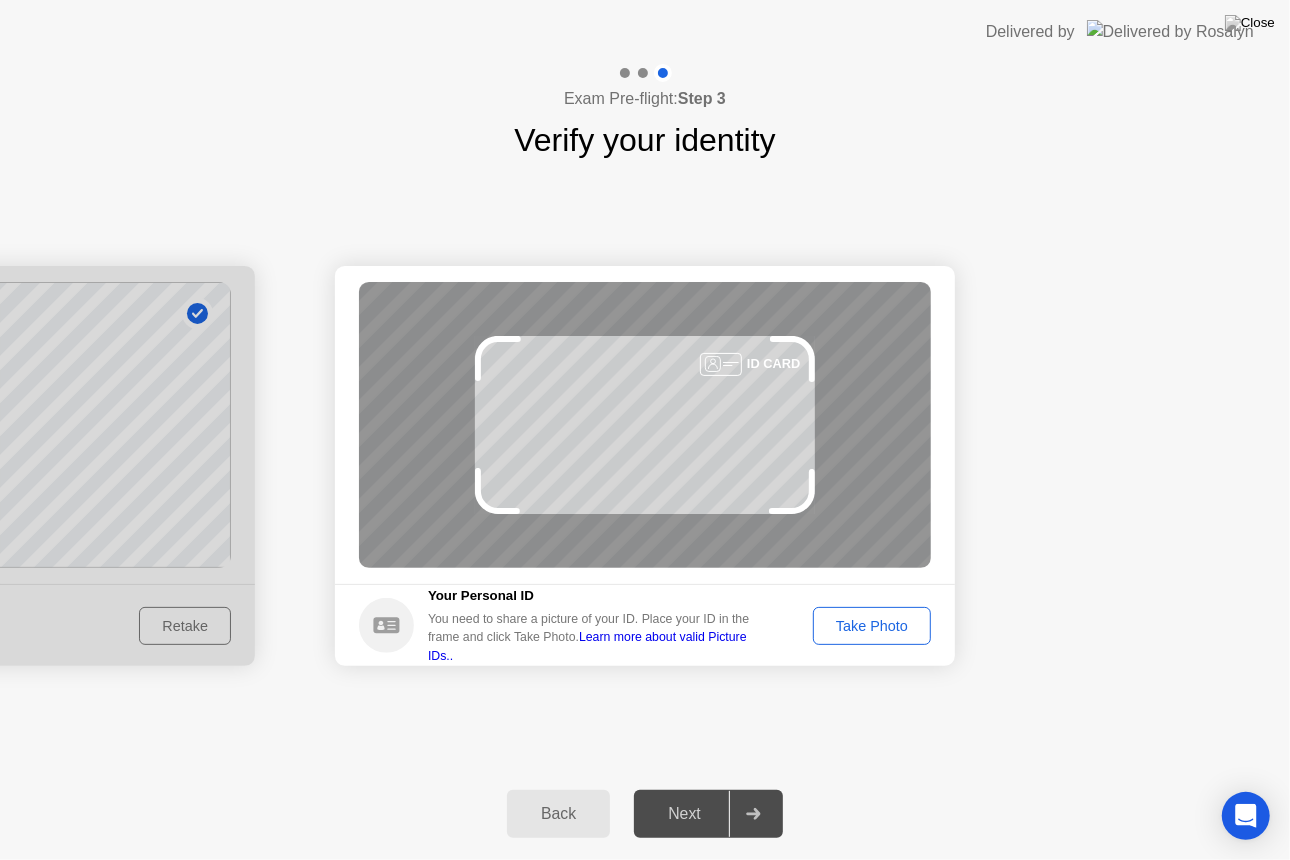 click on "Take Photo" 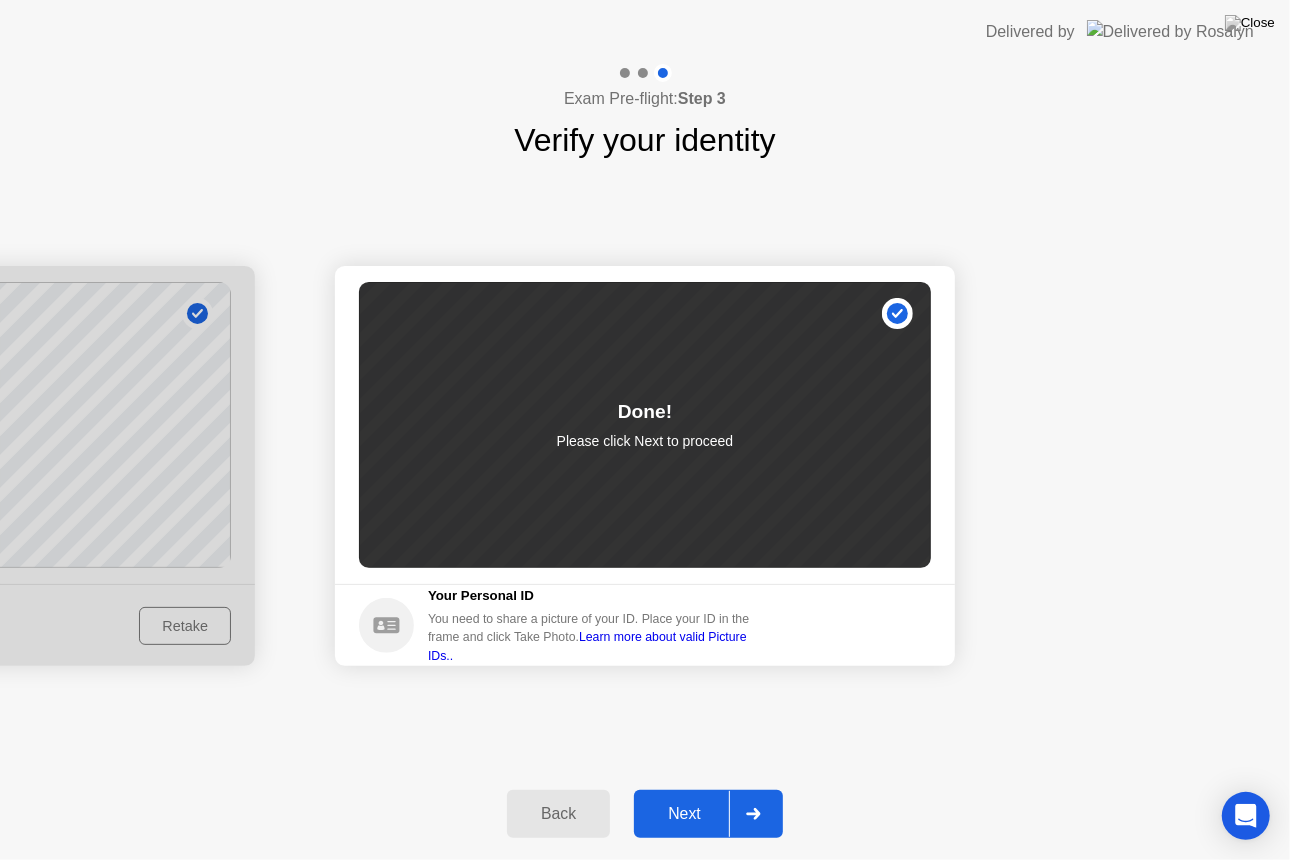 click on "Next" 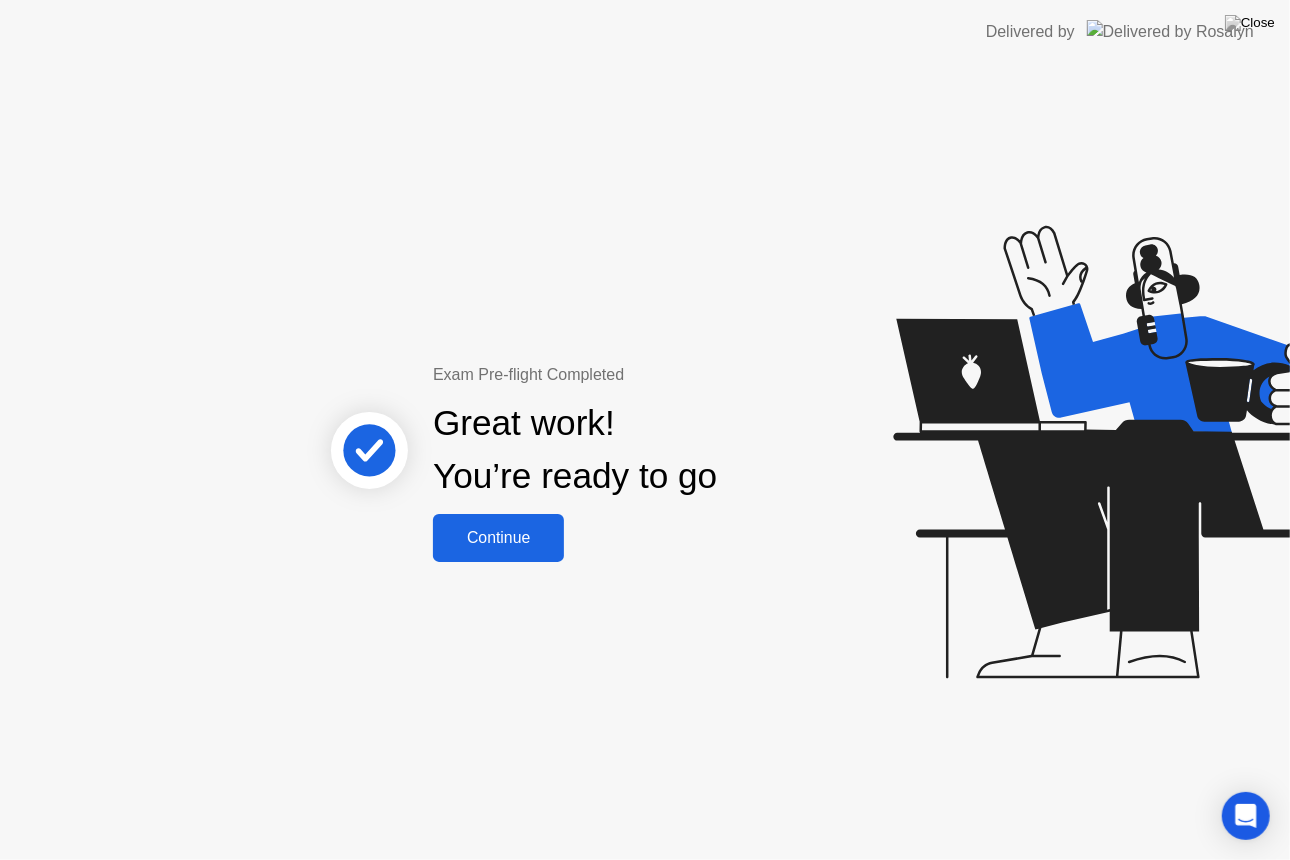 click on "Continue" 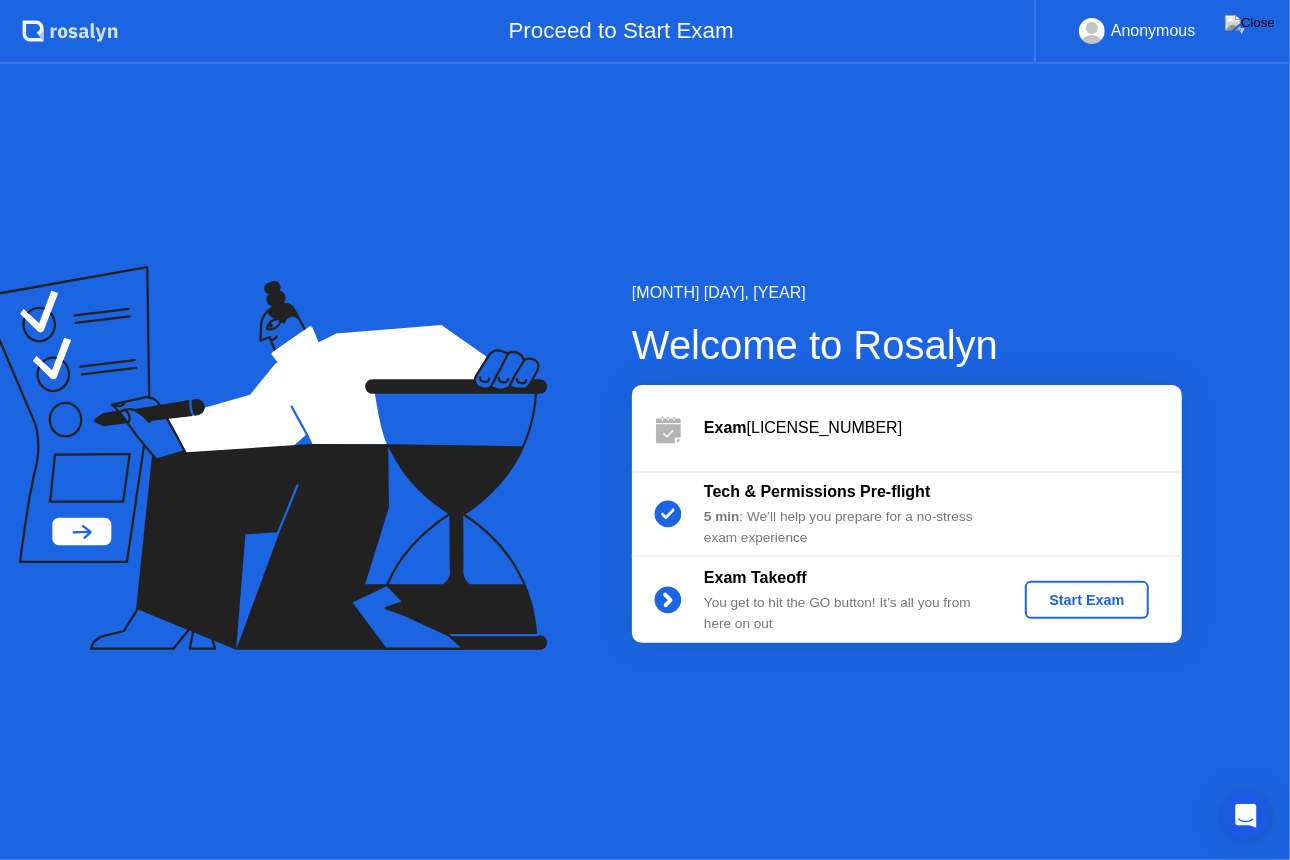 click on "Start Exam" 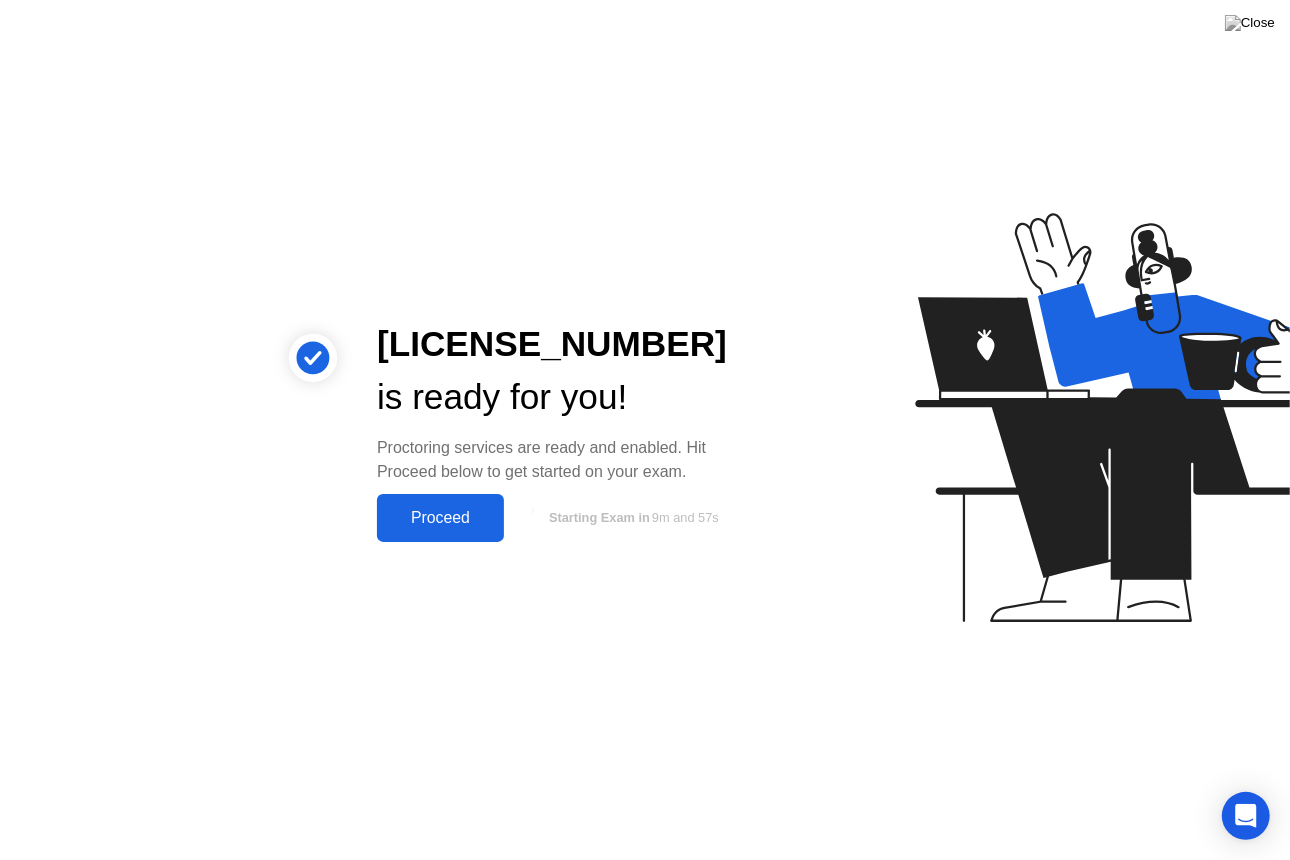 click on "Proceed" 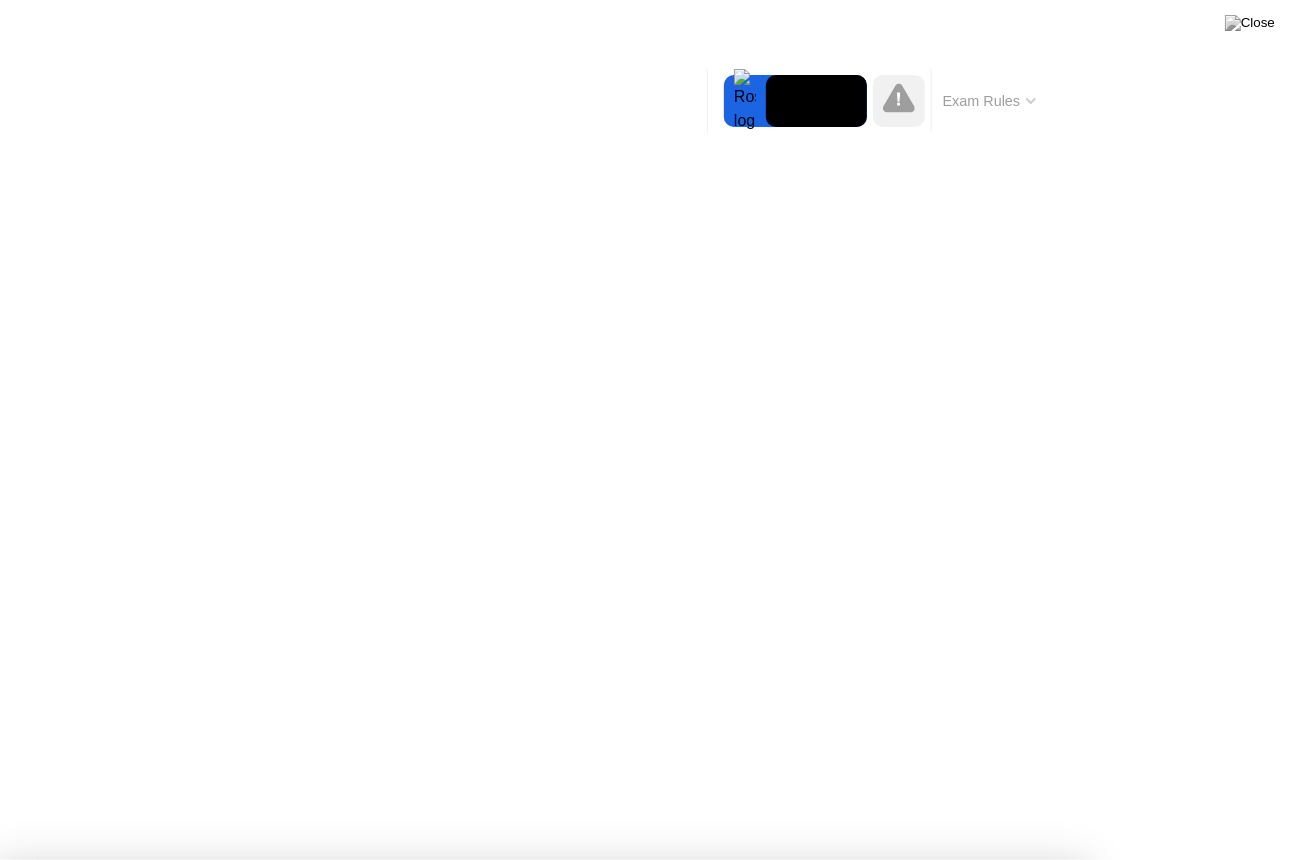 click on "Got it!" at bounding box center (621, 1448) 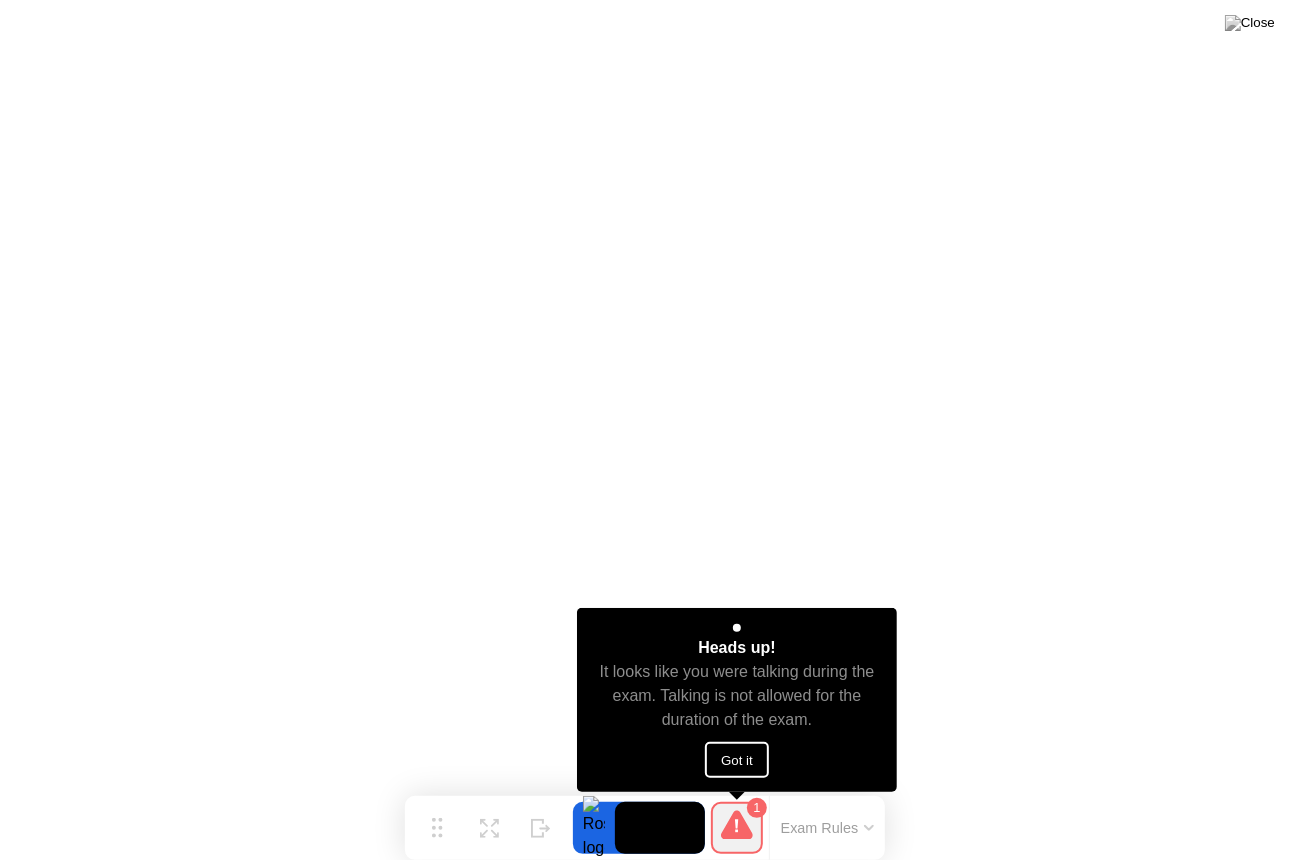 click on "Got it" 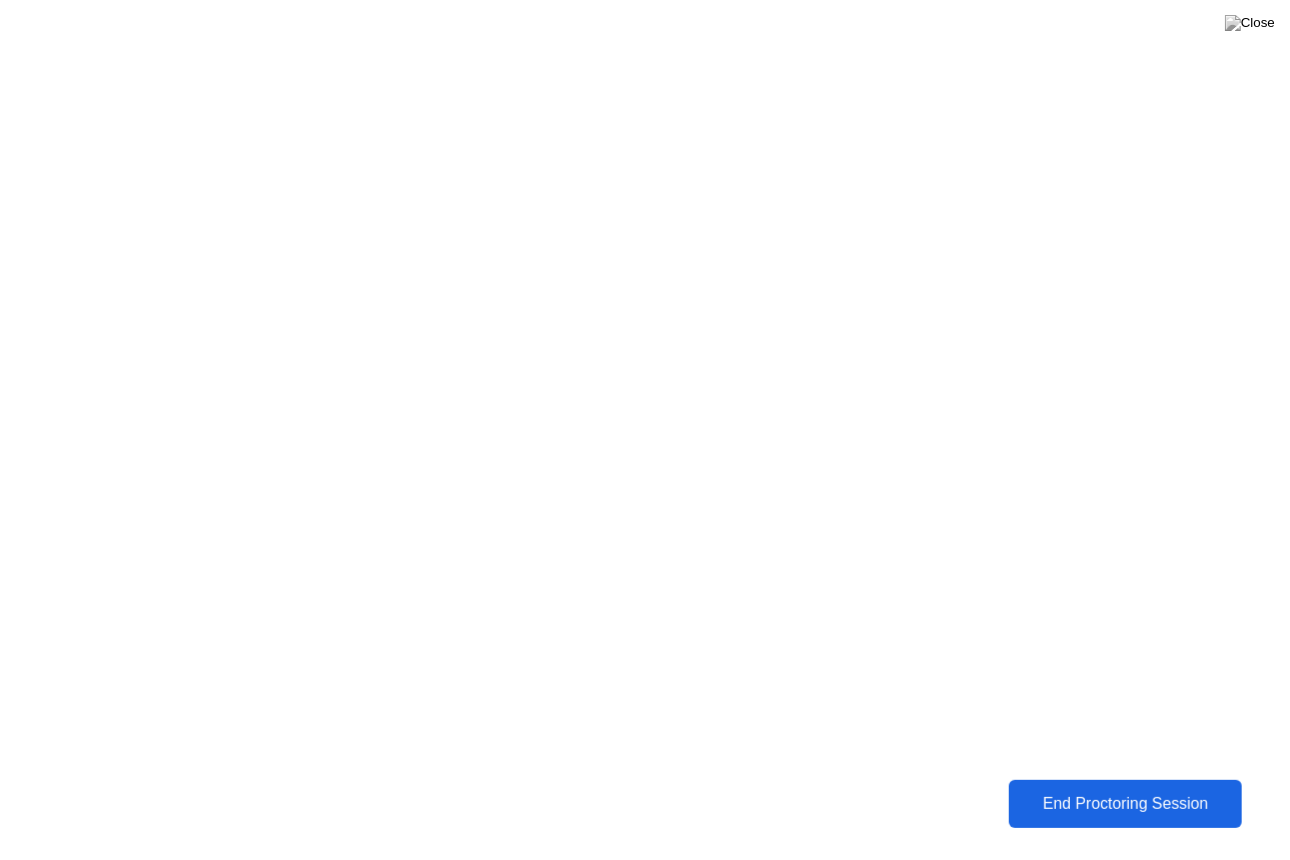 click on "End Proctoring Session" 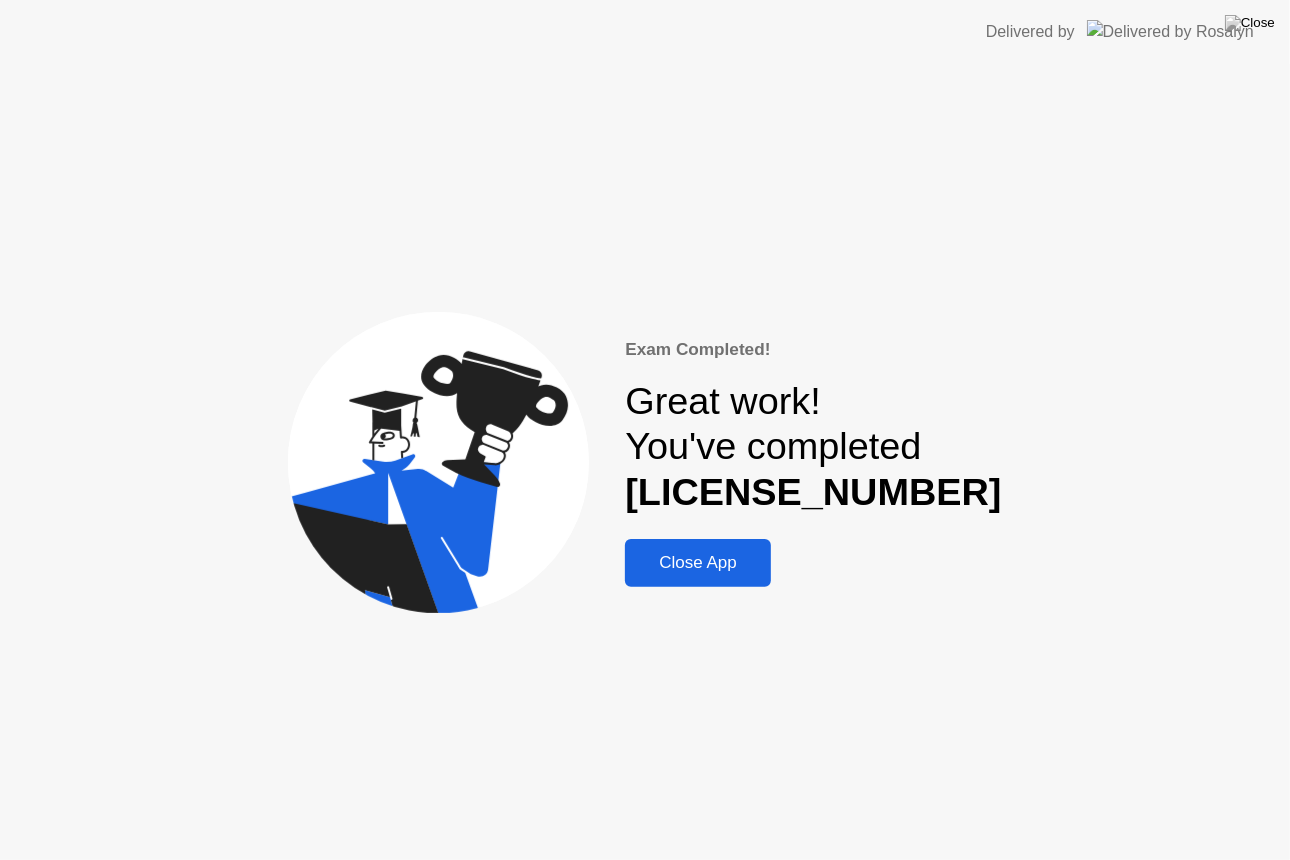click on "Close App" 